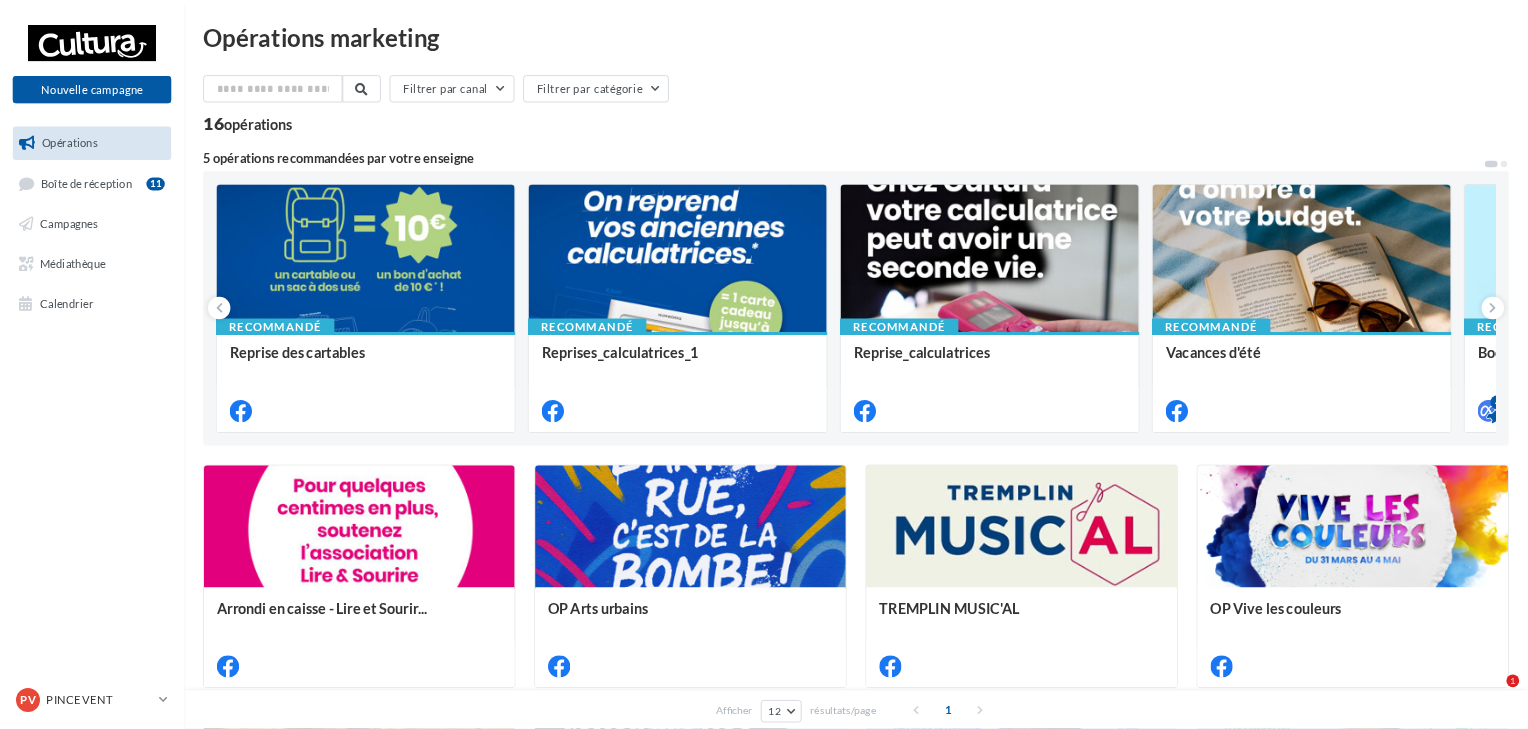 scroll, scrollTop: 0, scrollLeft: 0, axis: both 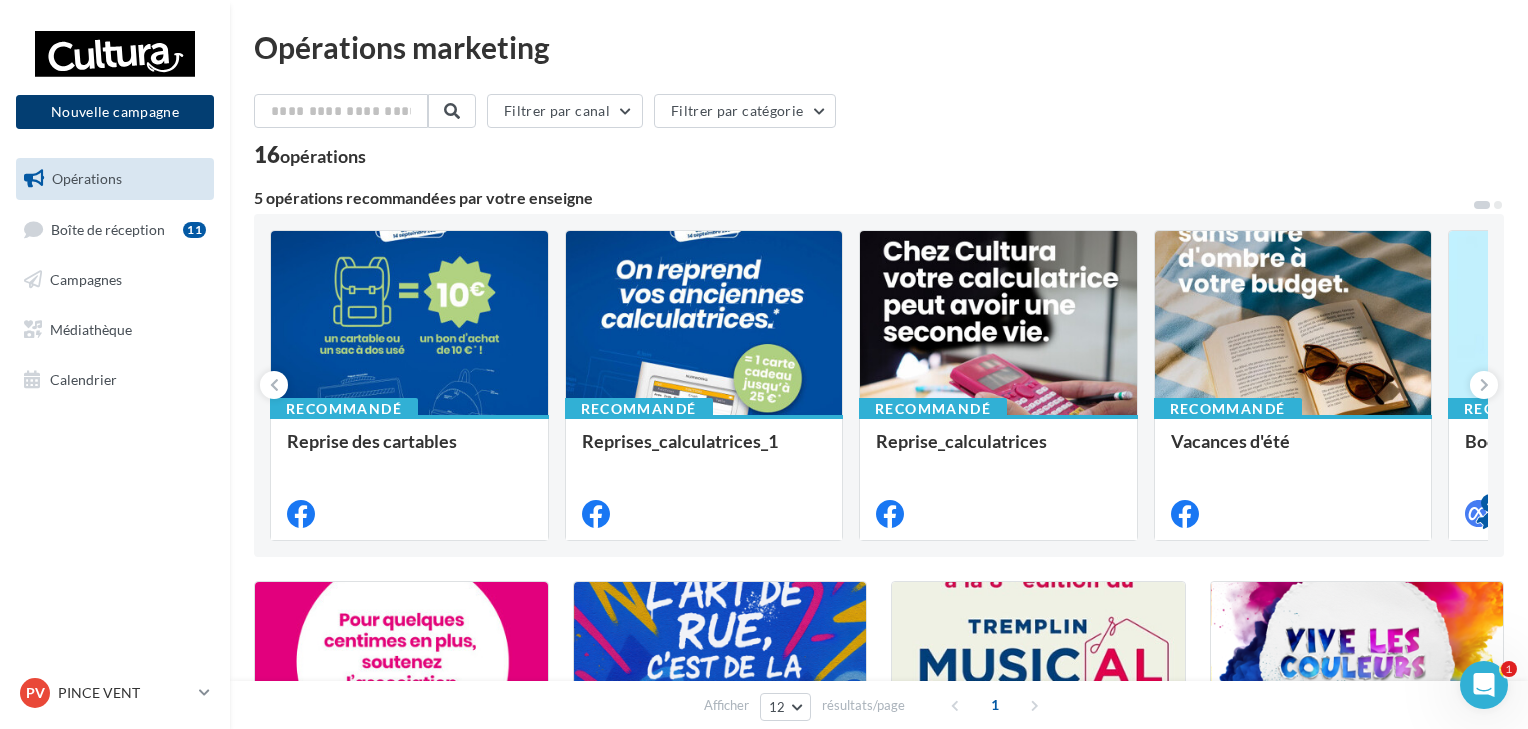 click on "Nouvelle campagne" at bounding box center [115, 112] 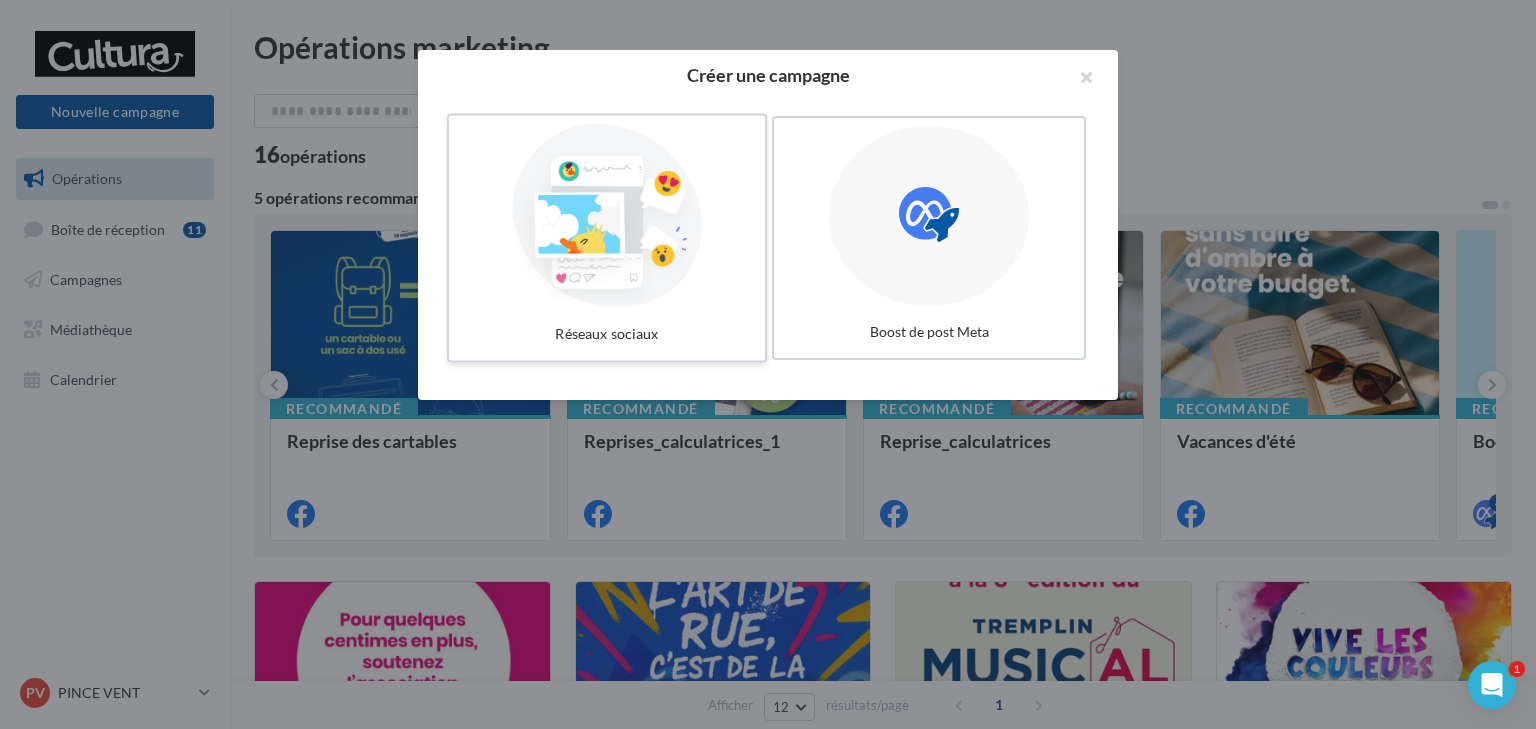 click at bounding box center [607, 216] 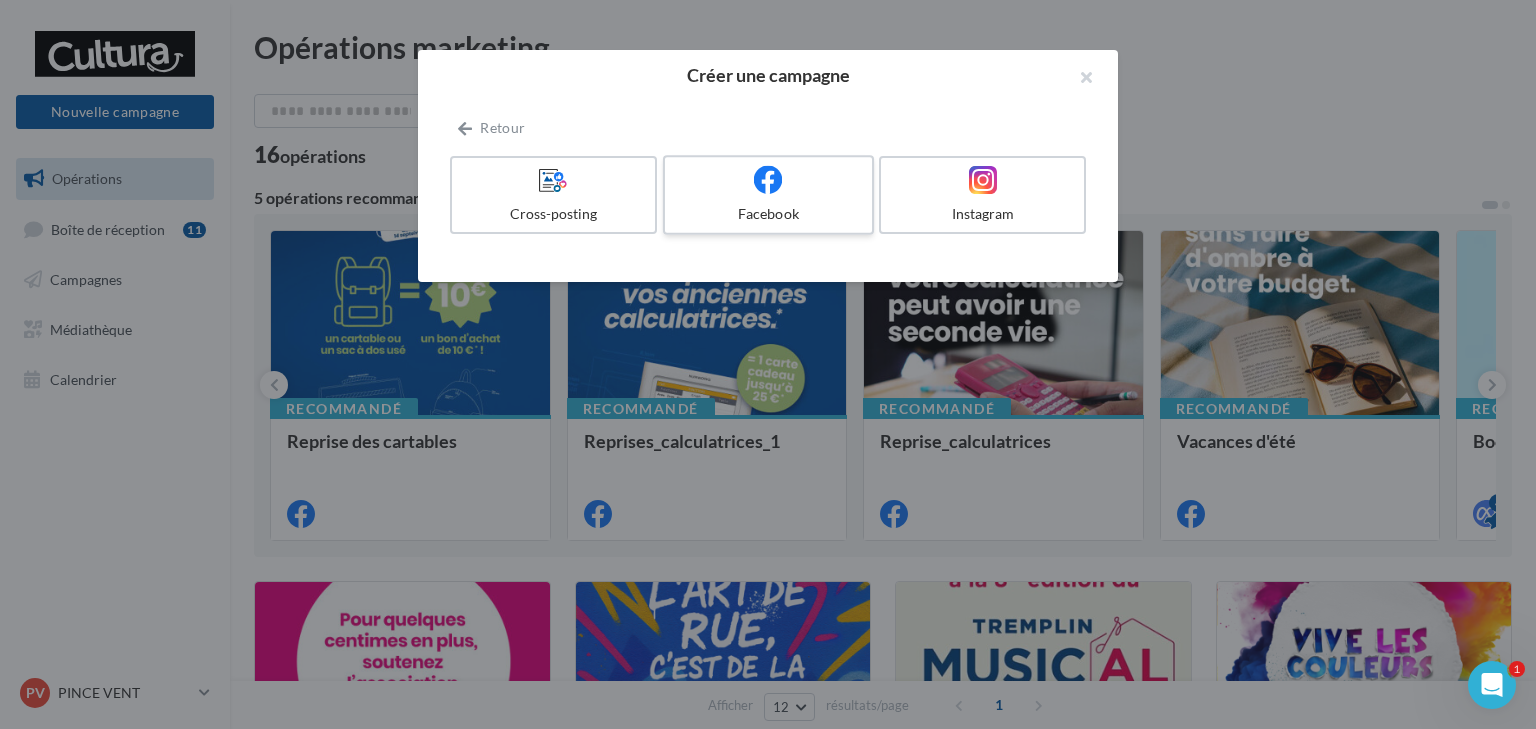 click on "Facebook" at bounding box center (768, 214) 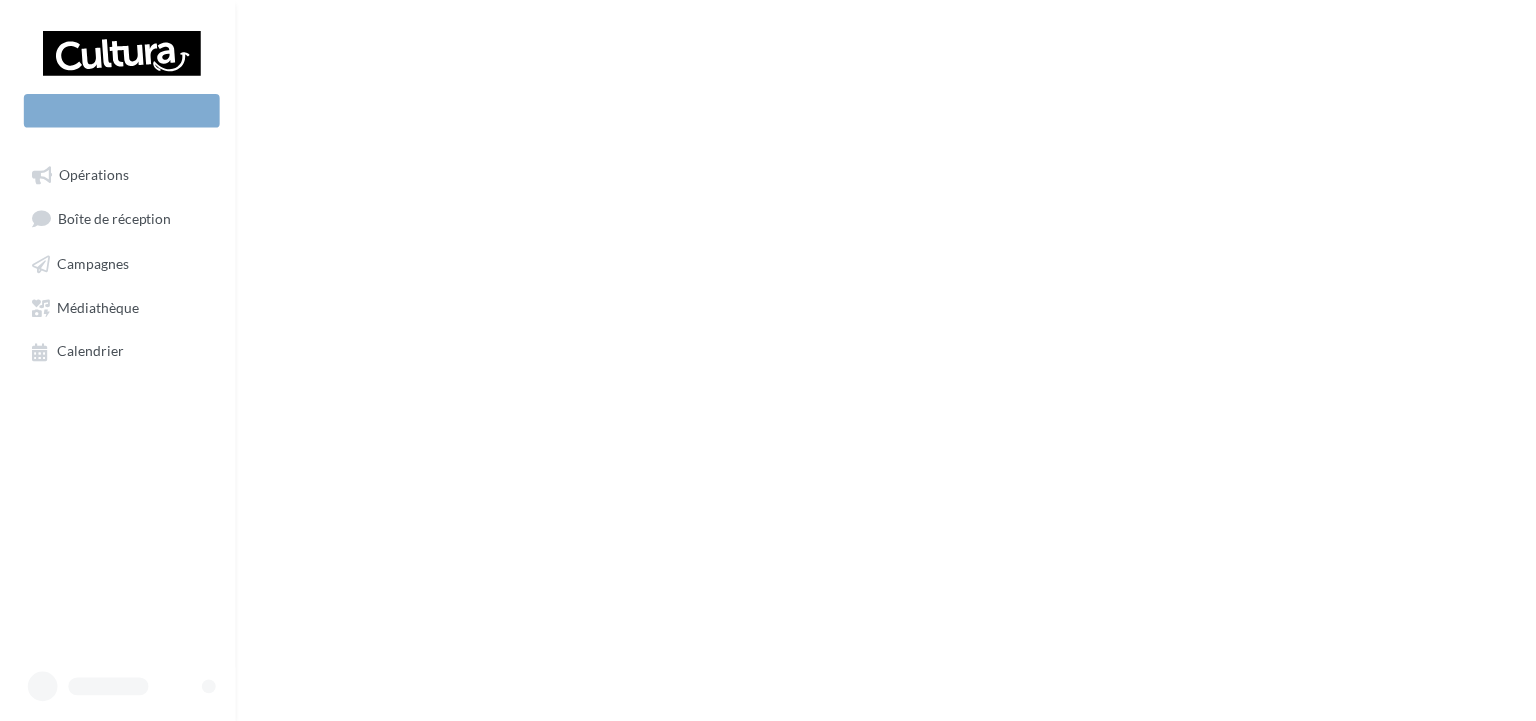 scroll, scrollTop: 0, scrollLeft: 0, axis: both 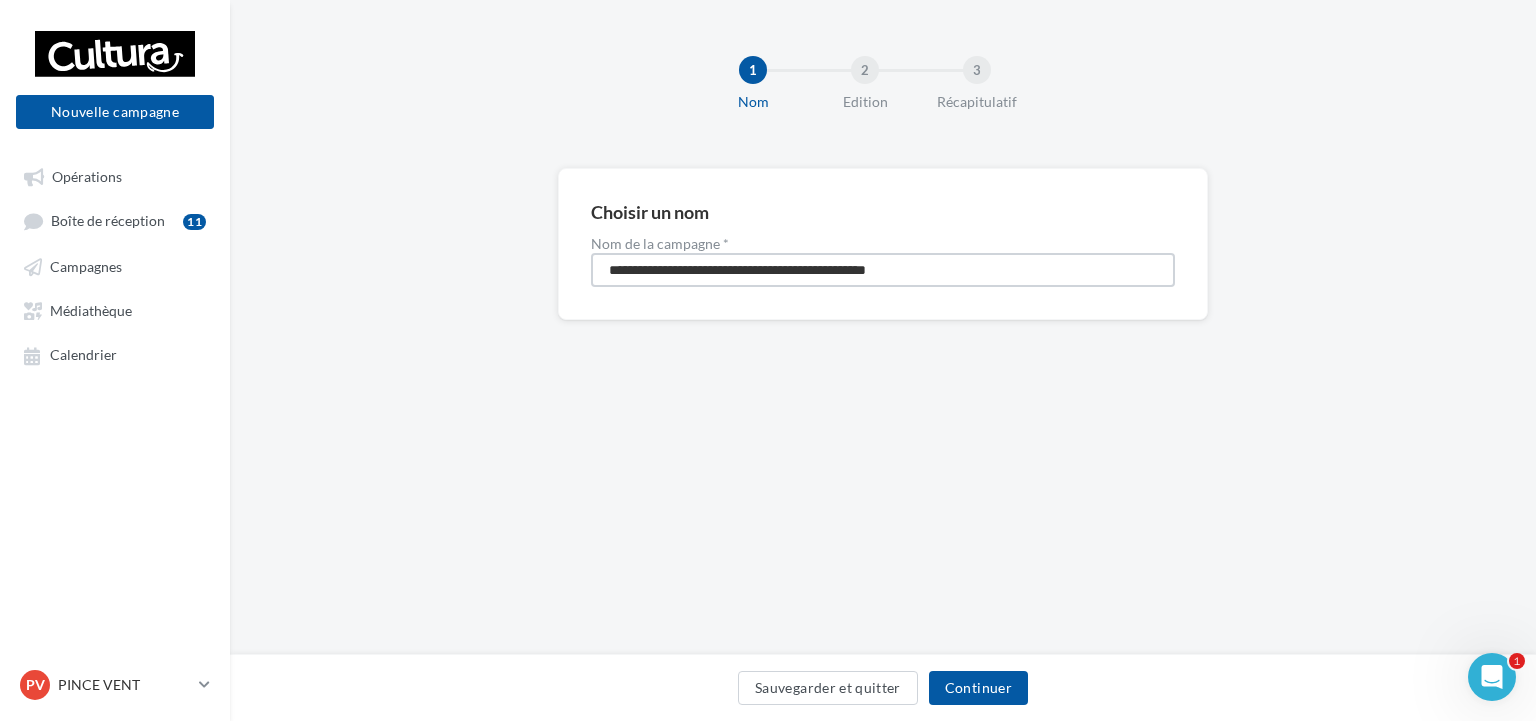 click on "**********" at bounding box center [883, 270] 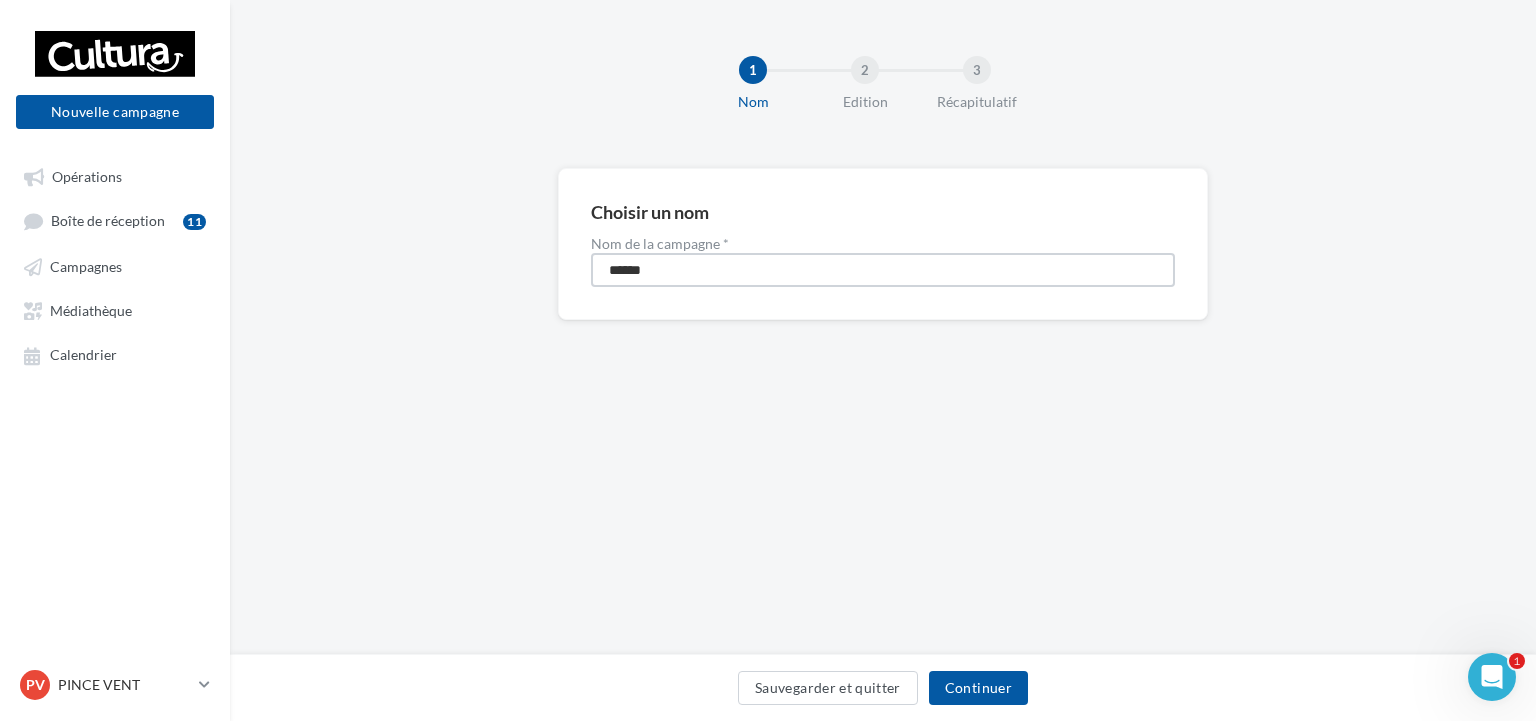 type on "******" 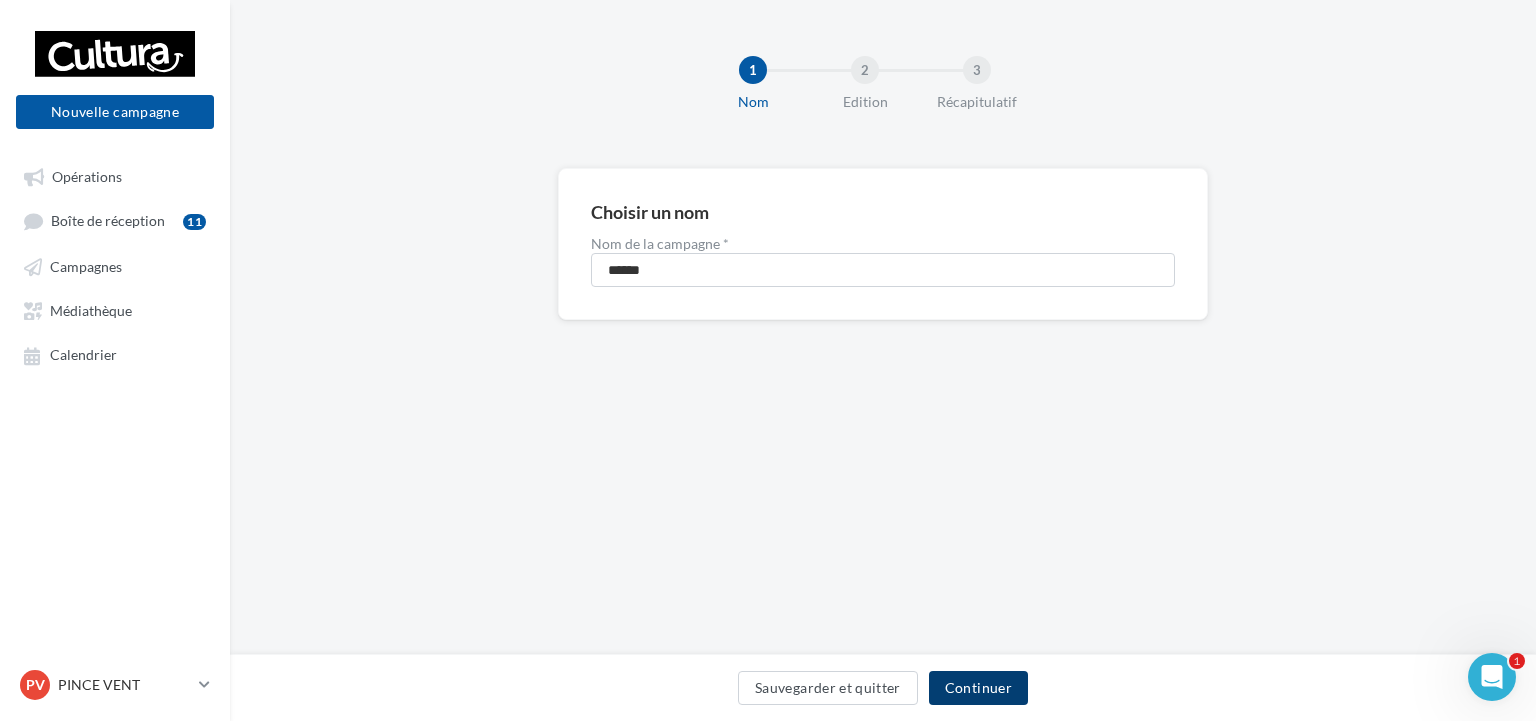 click on "Continuer" at bounding box center (978, 688) 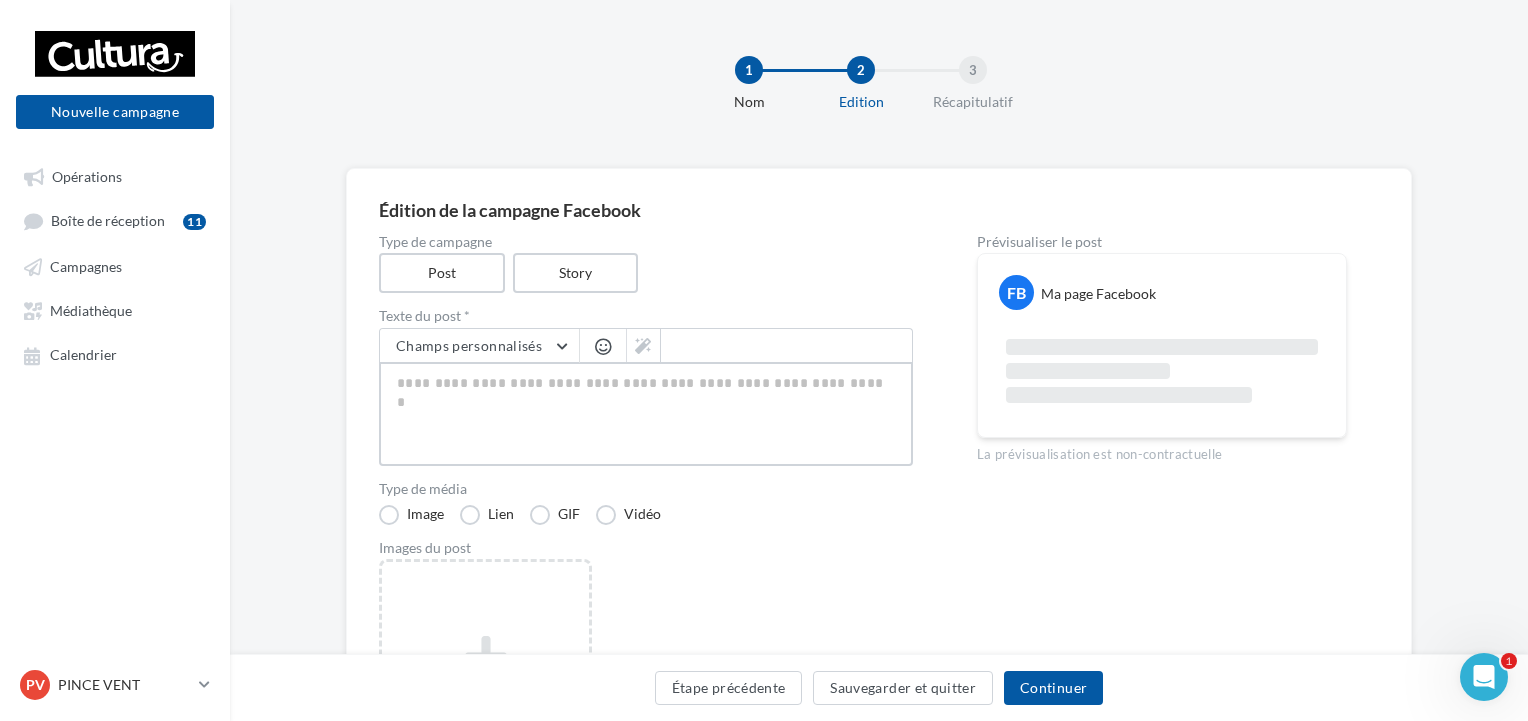 click at bounding box center (646, 414) 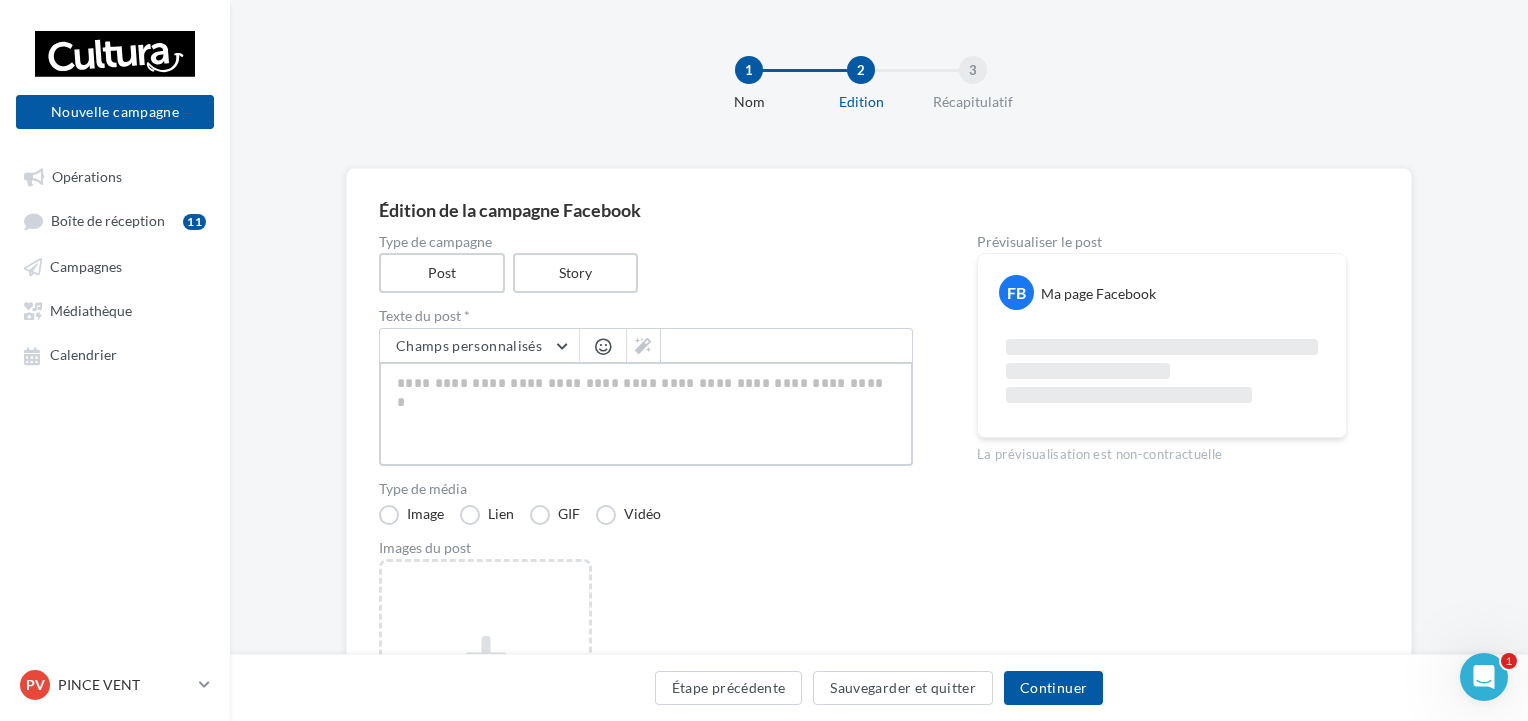 paste on "**********" 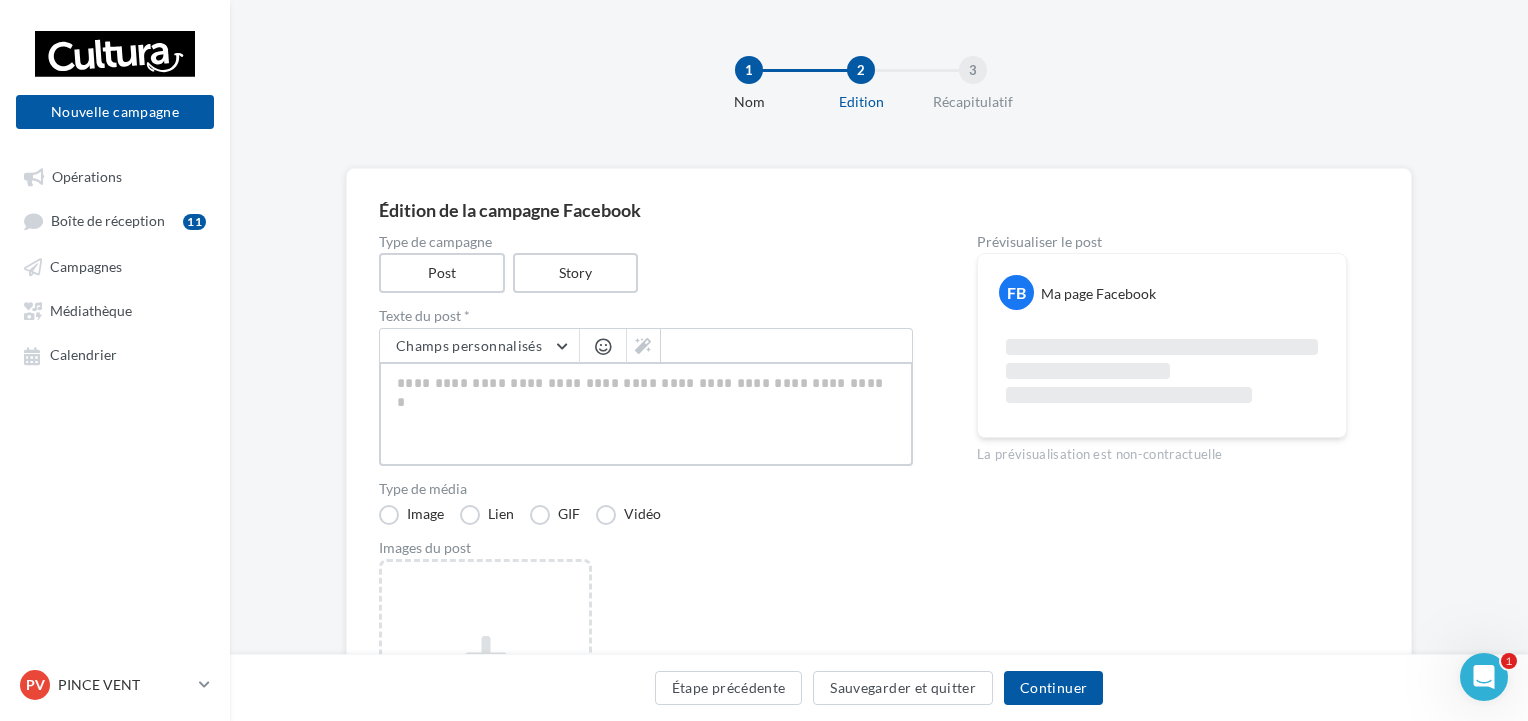 type on "**********" 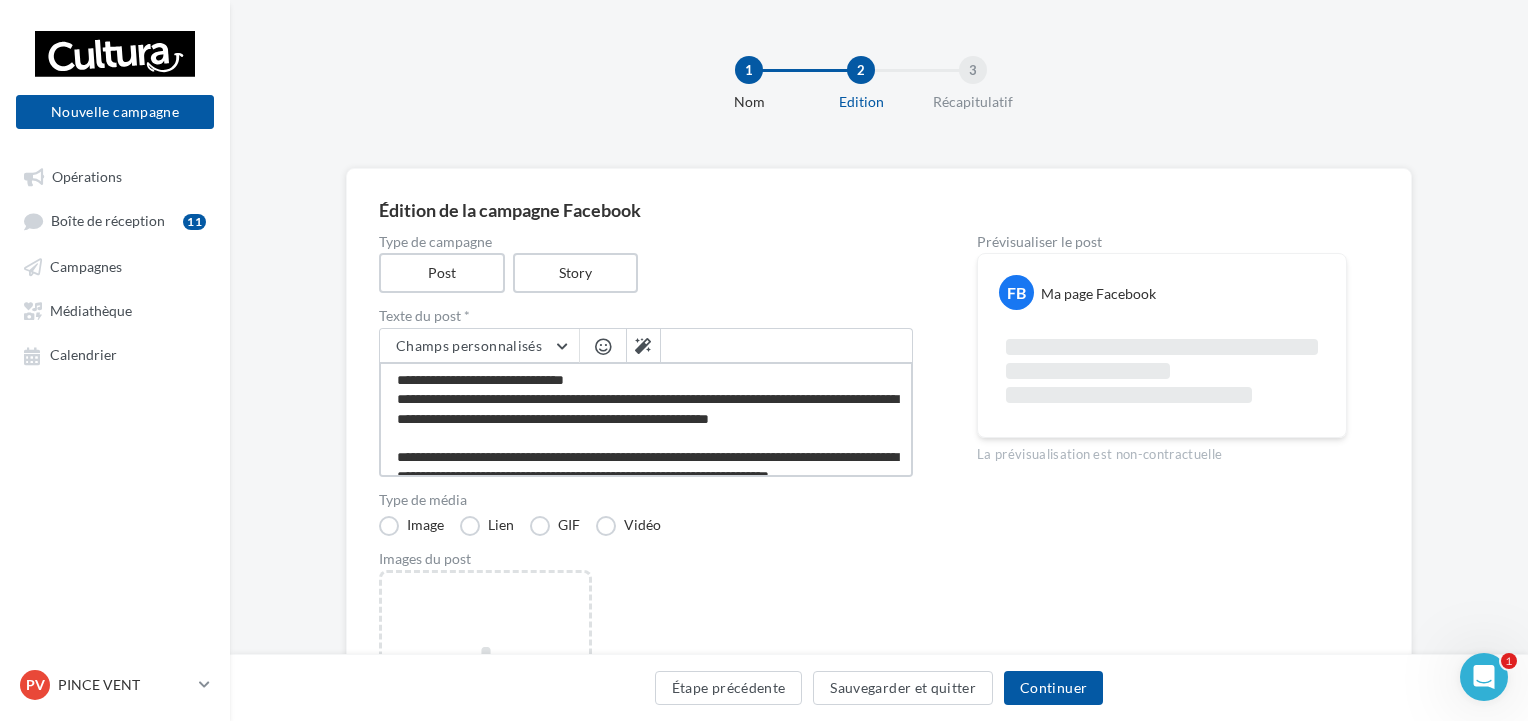 scroll, scrollTop: 0, scrollLeft: 0, axis: both 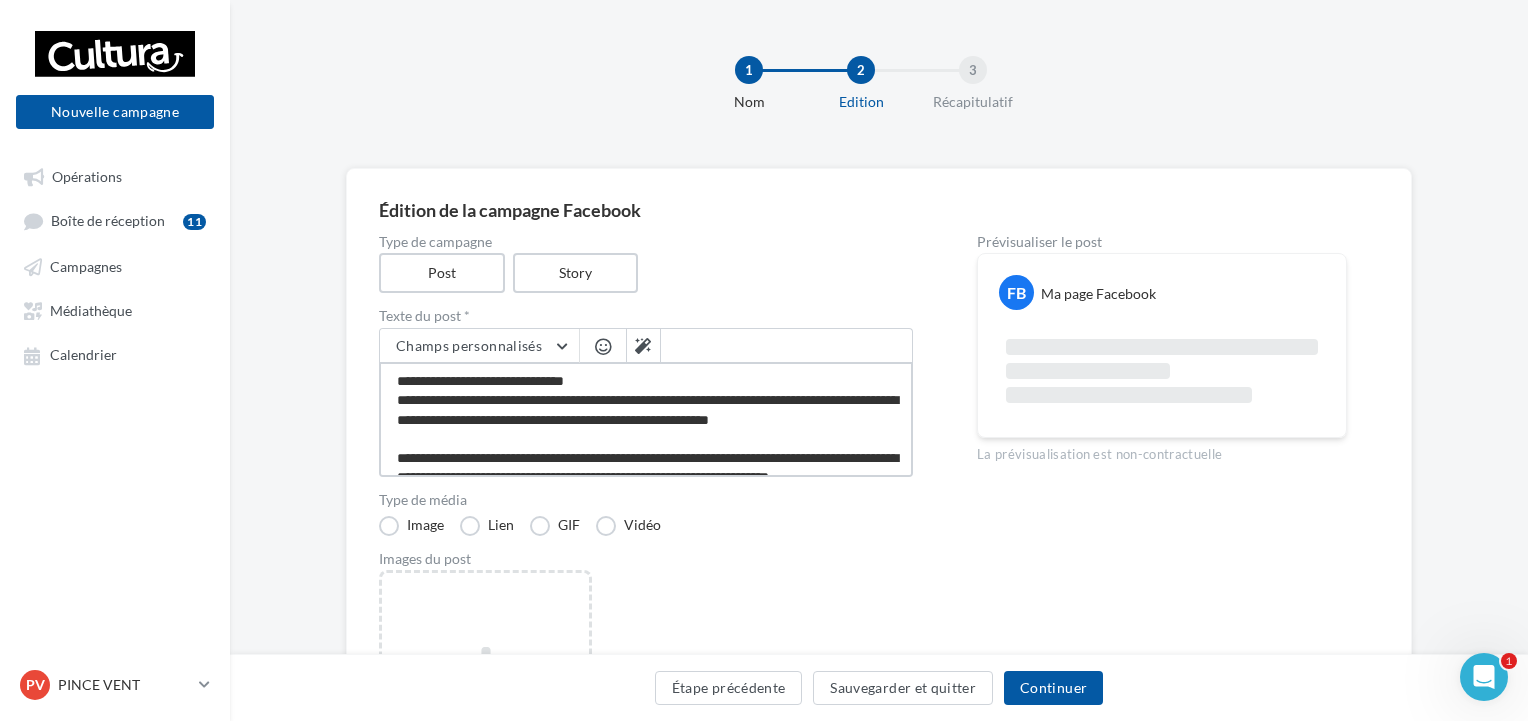 click on "**********" at bounding box center (646, 419) 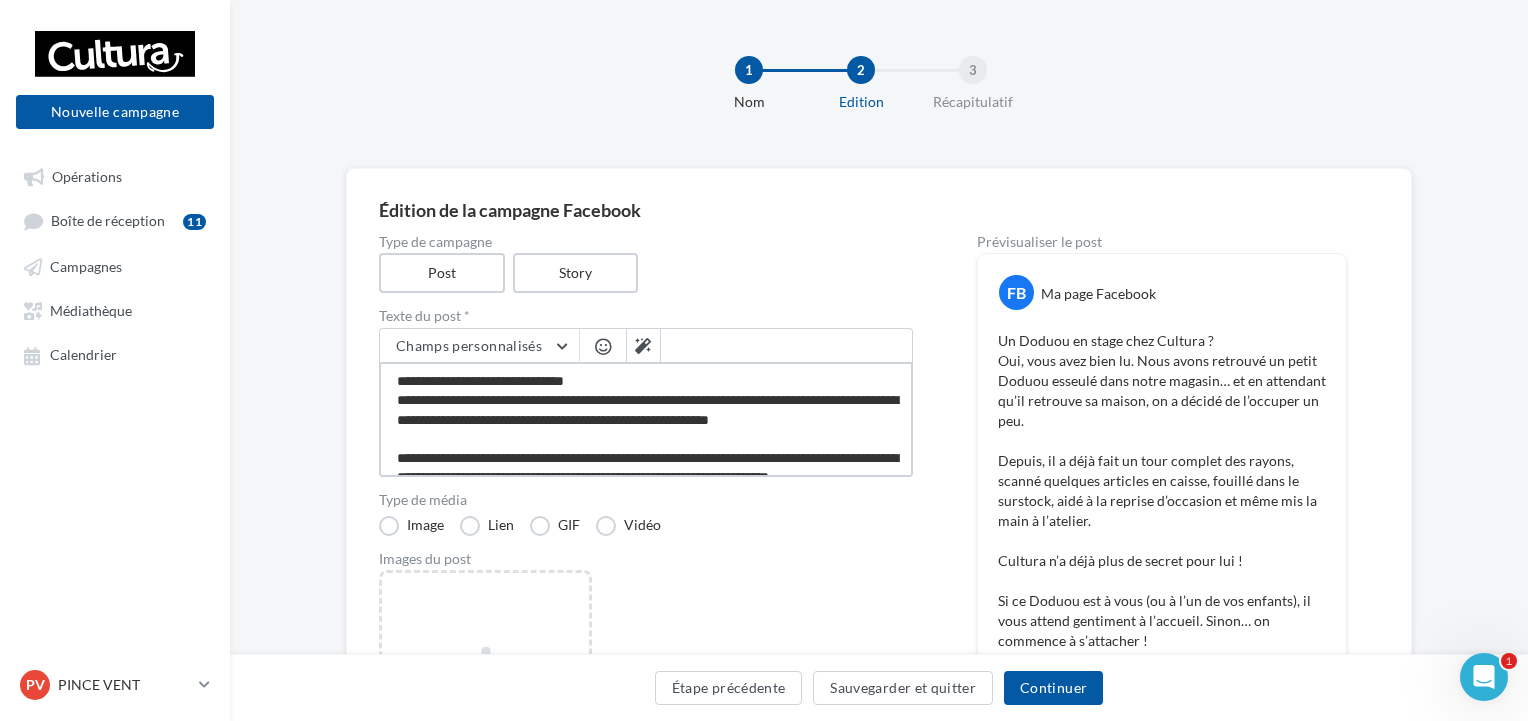 type on "**********" 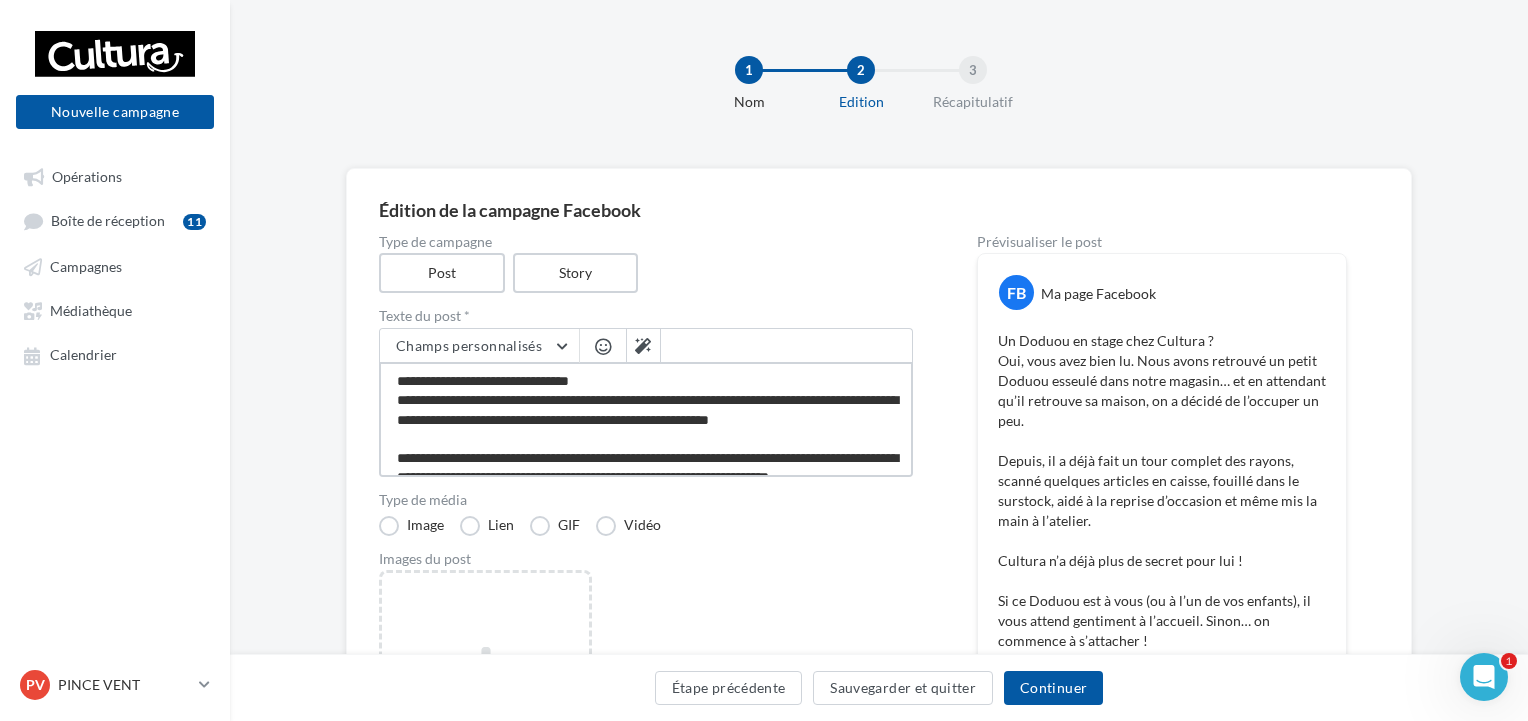 type on "**********" 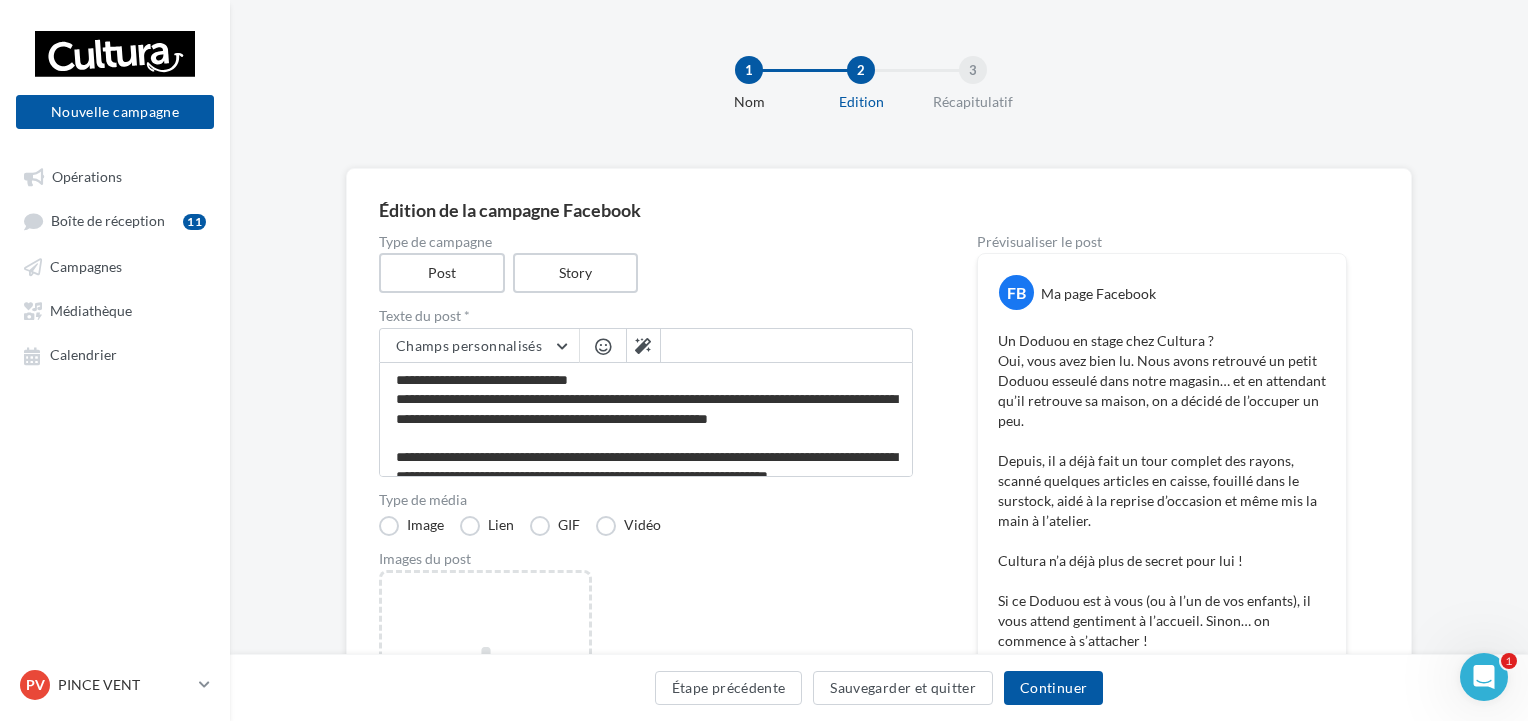 click at bounding box center (603, 348) 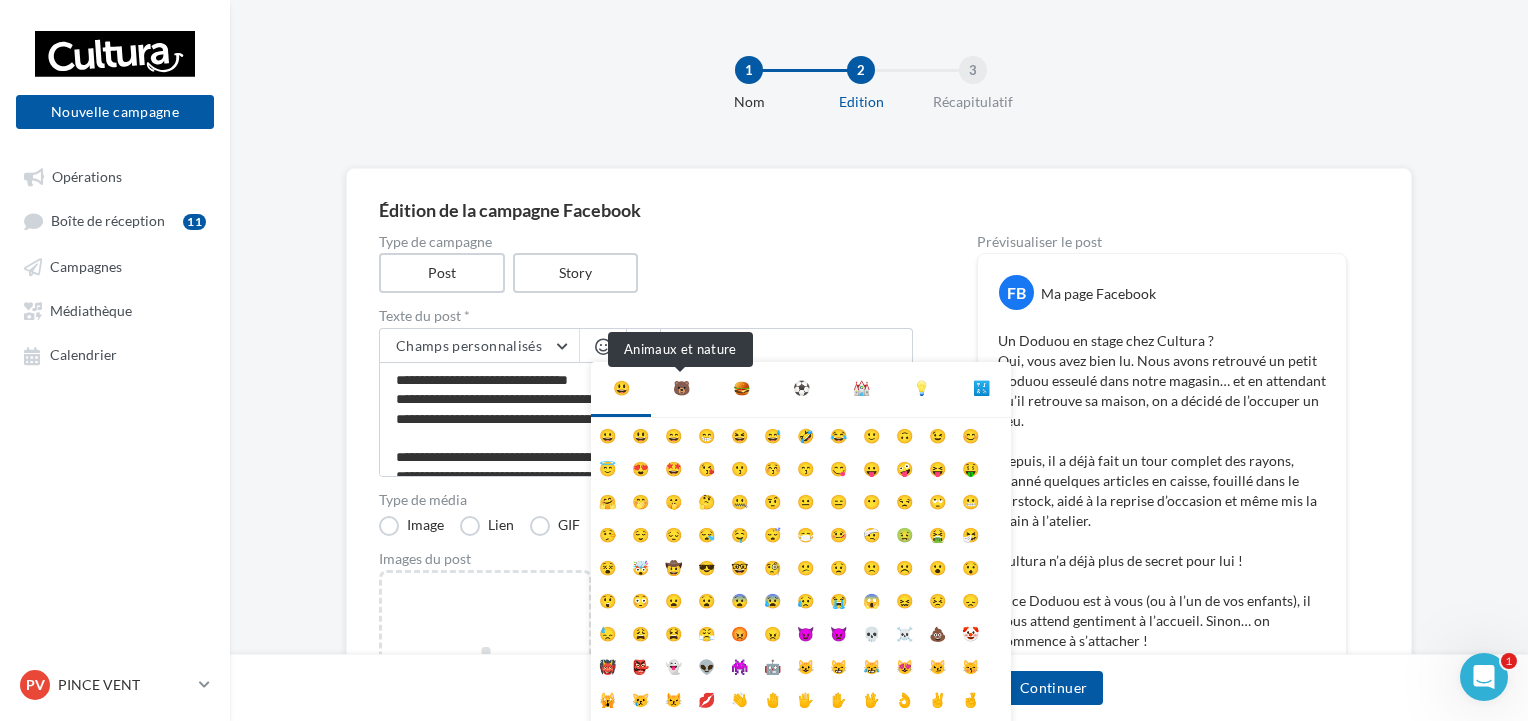 click on "🐻" at bounding box center (681, 388) 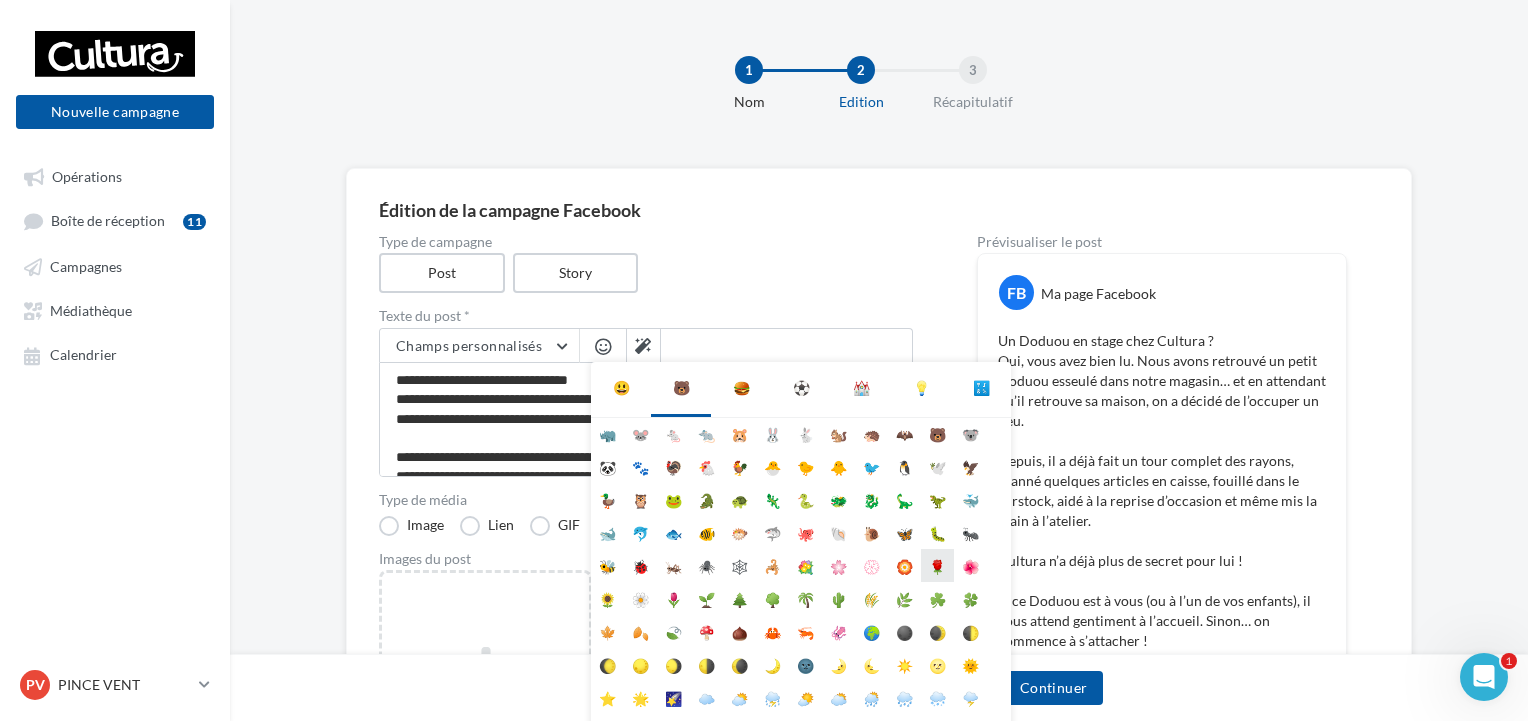 scroll, scrollTop: 112, scrollLeft: 0, axis: vertical 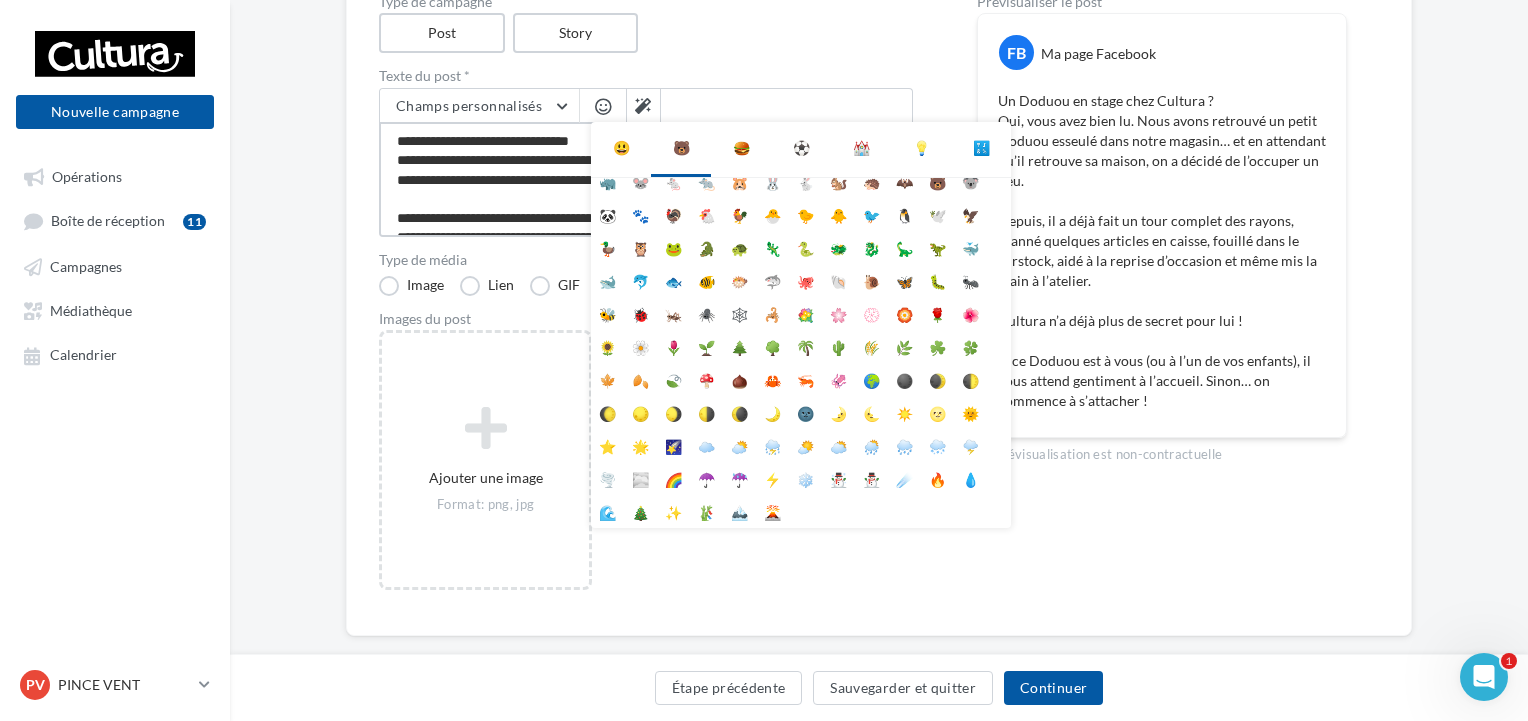 click on "**********" at bounding box center (646, 179) 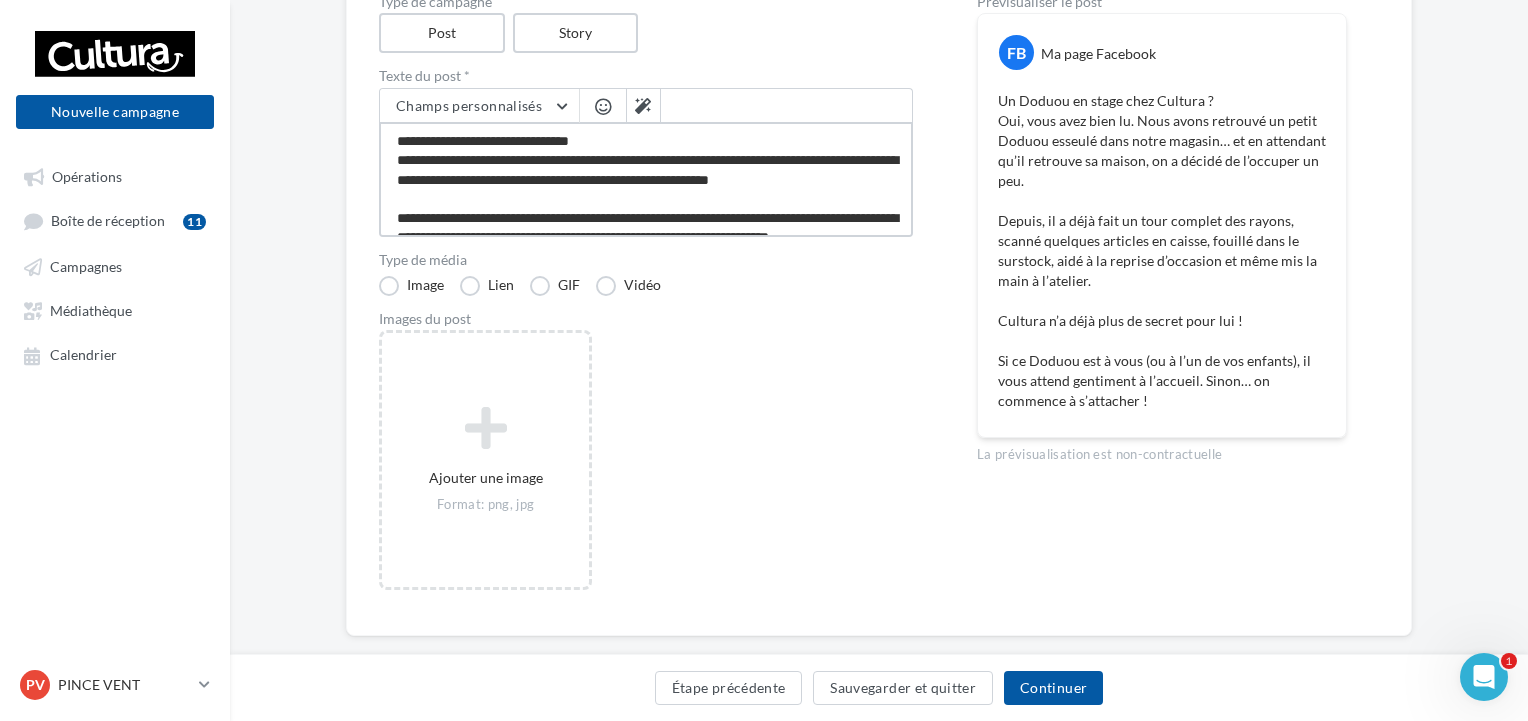 scroll, scrollTop: 154, scrollLeft: 0, axis: vertical 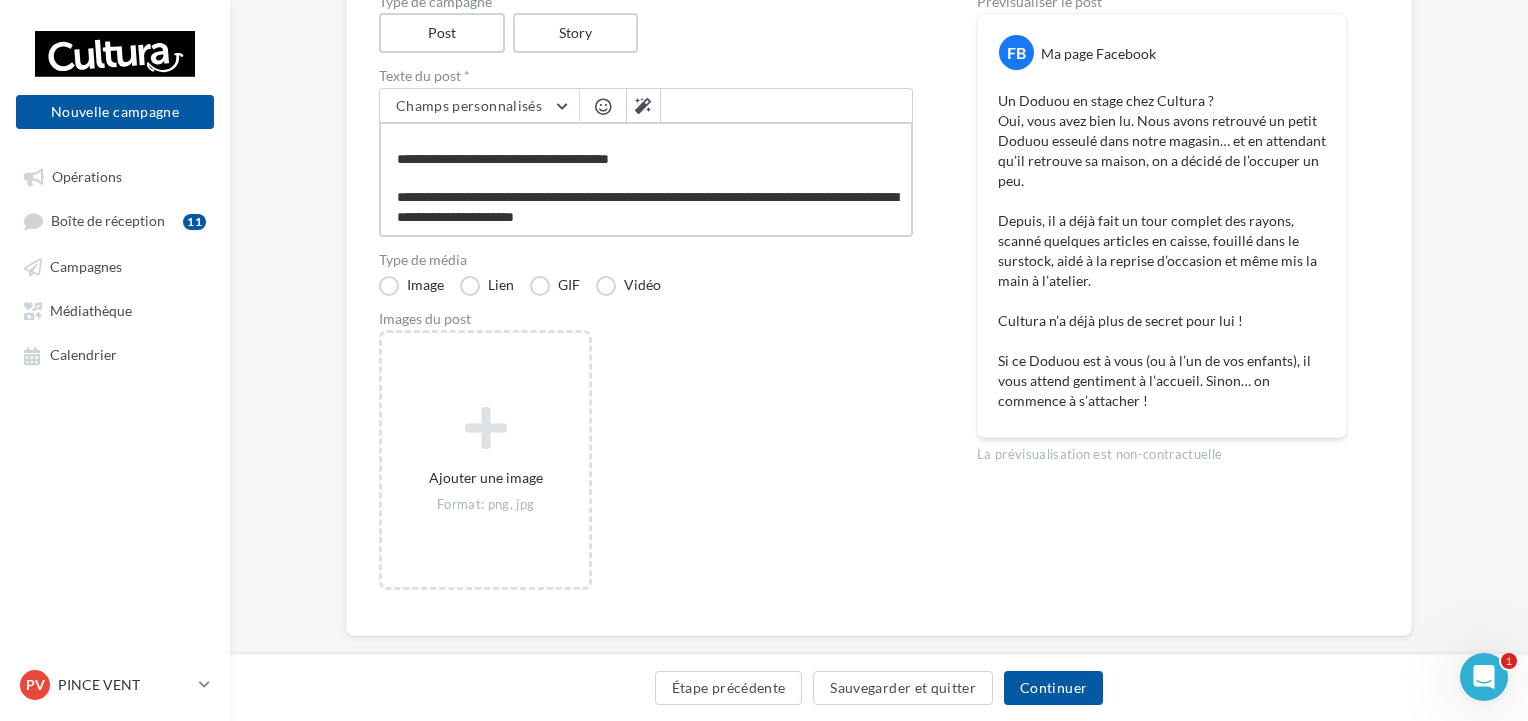 drag, startPoint x: 392, startPoint y: 137, endPoint x: 769, endPoint y: 324, distance: 420.83014 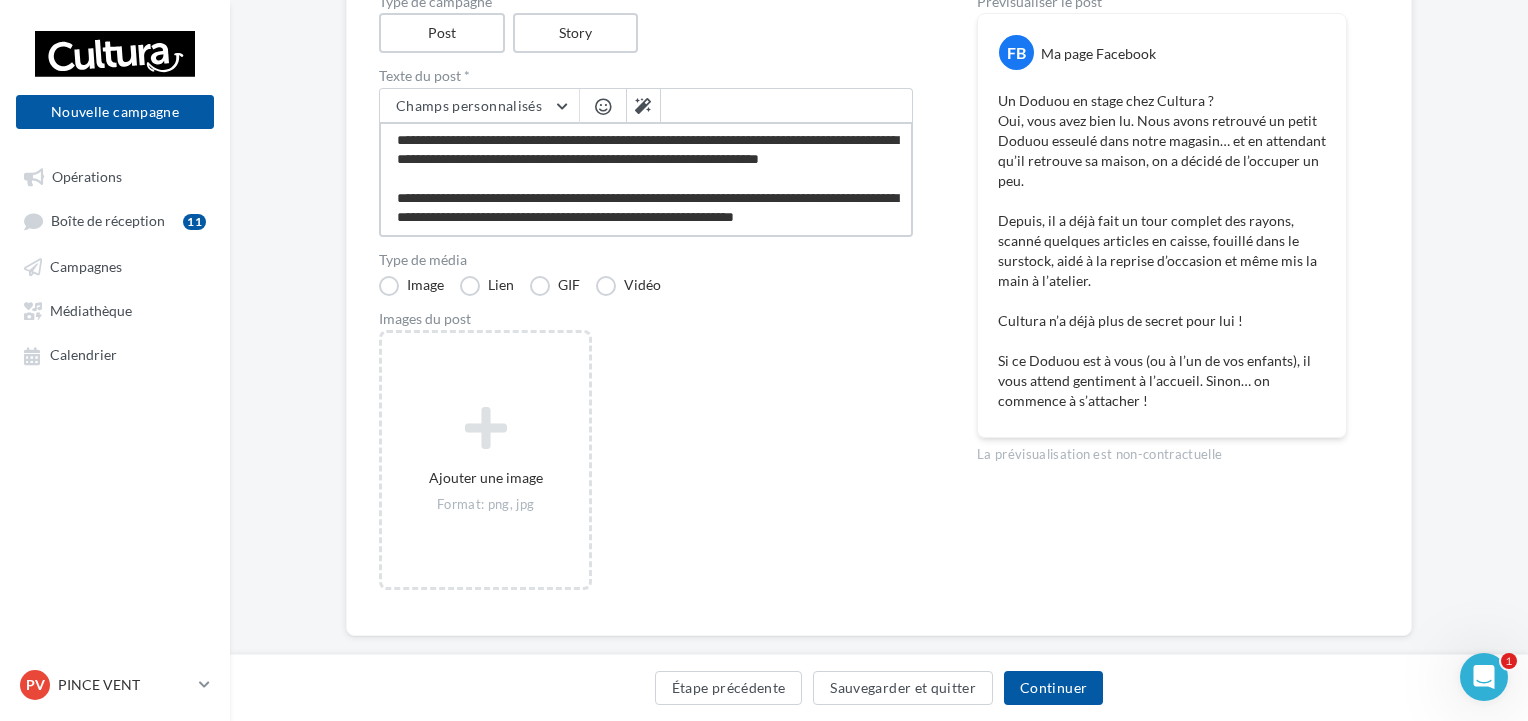 scroll, scrollTop: 125, scrollLeft: 0, axis: vertical 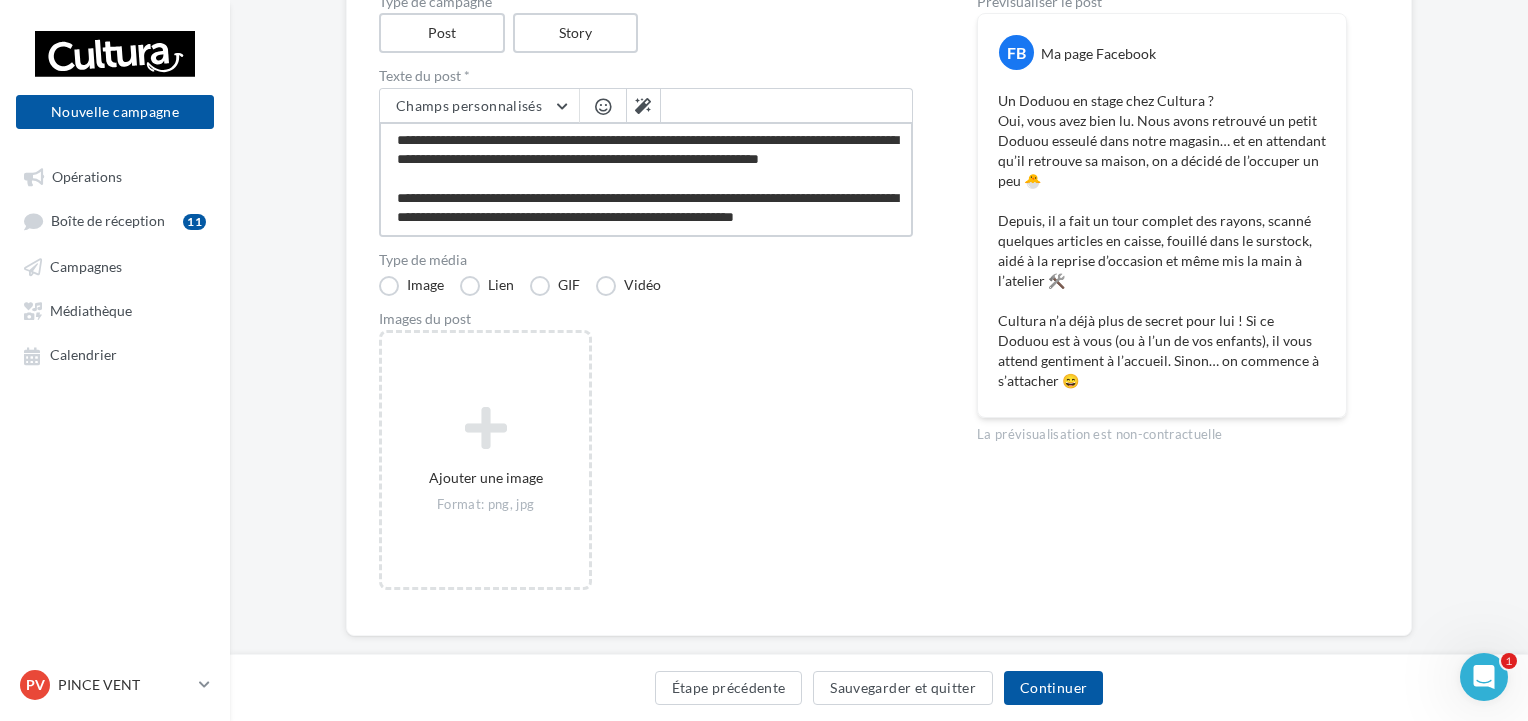 type on "**********" 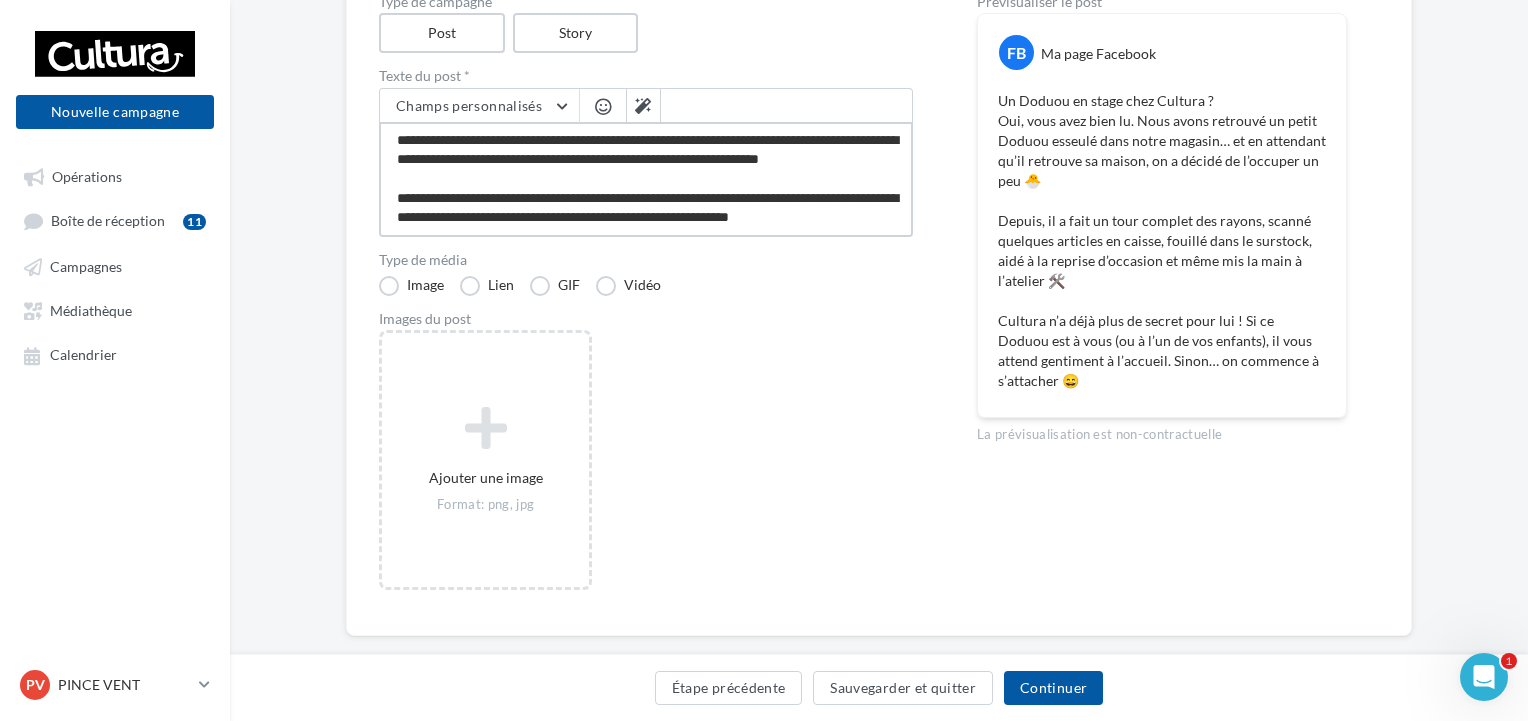 type on "**********" 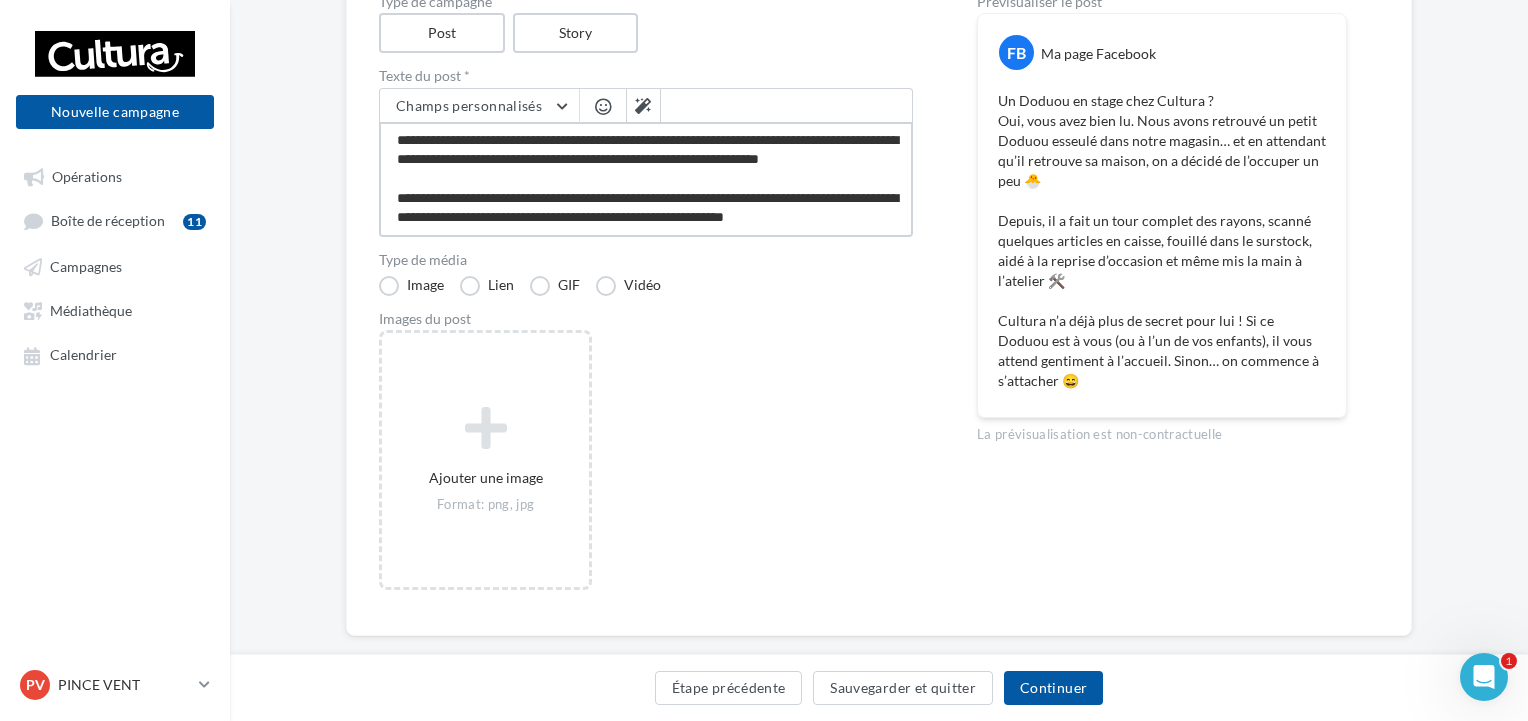 type on "**********" 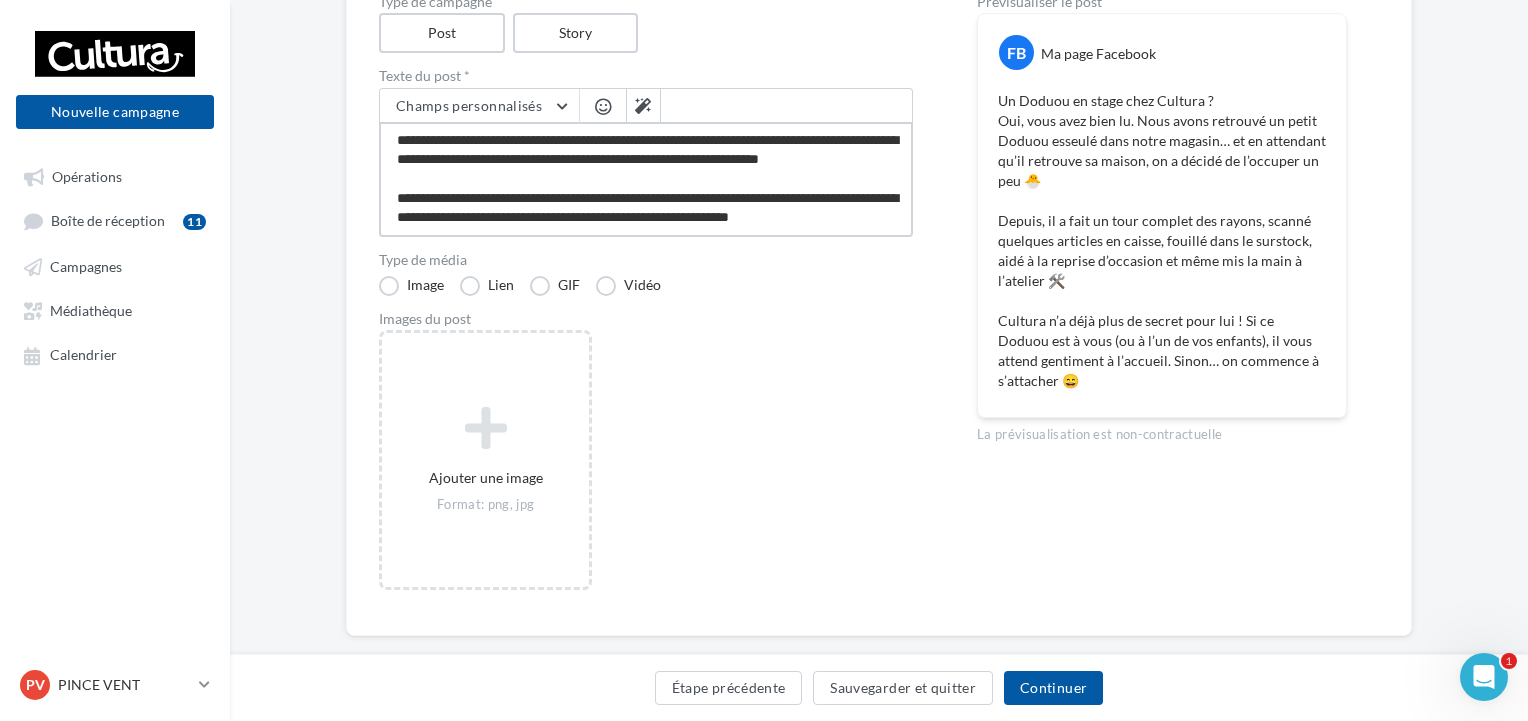 type on "**********" 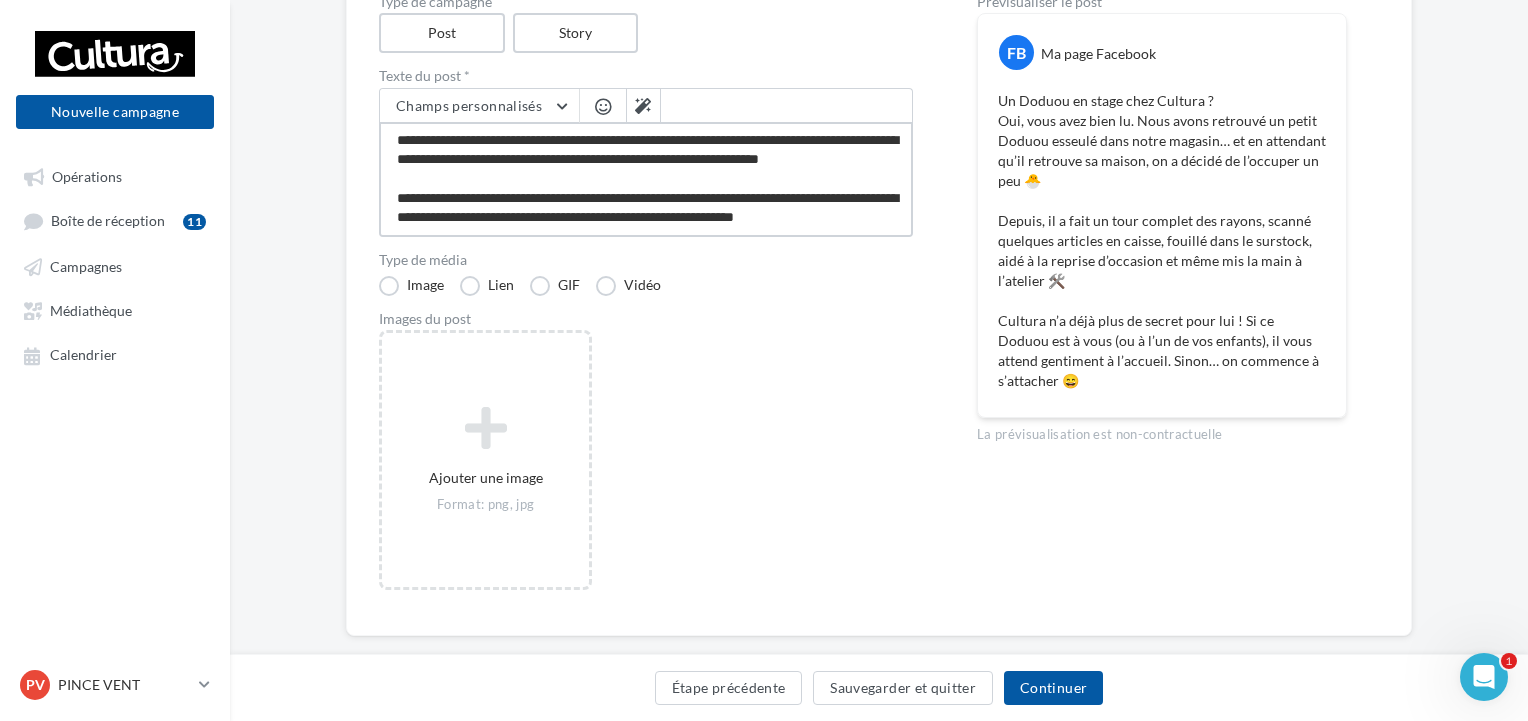 scroll, scrollTop: 0, scrollLeft: 0, axis: both 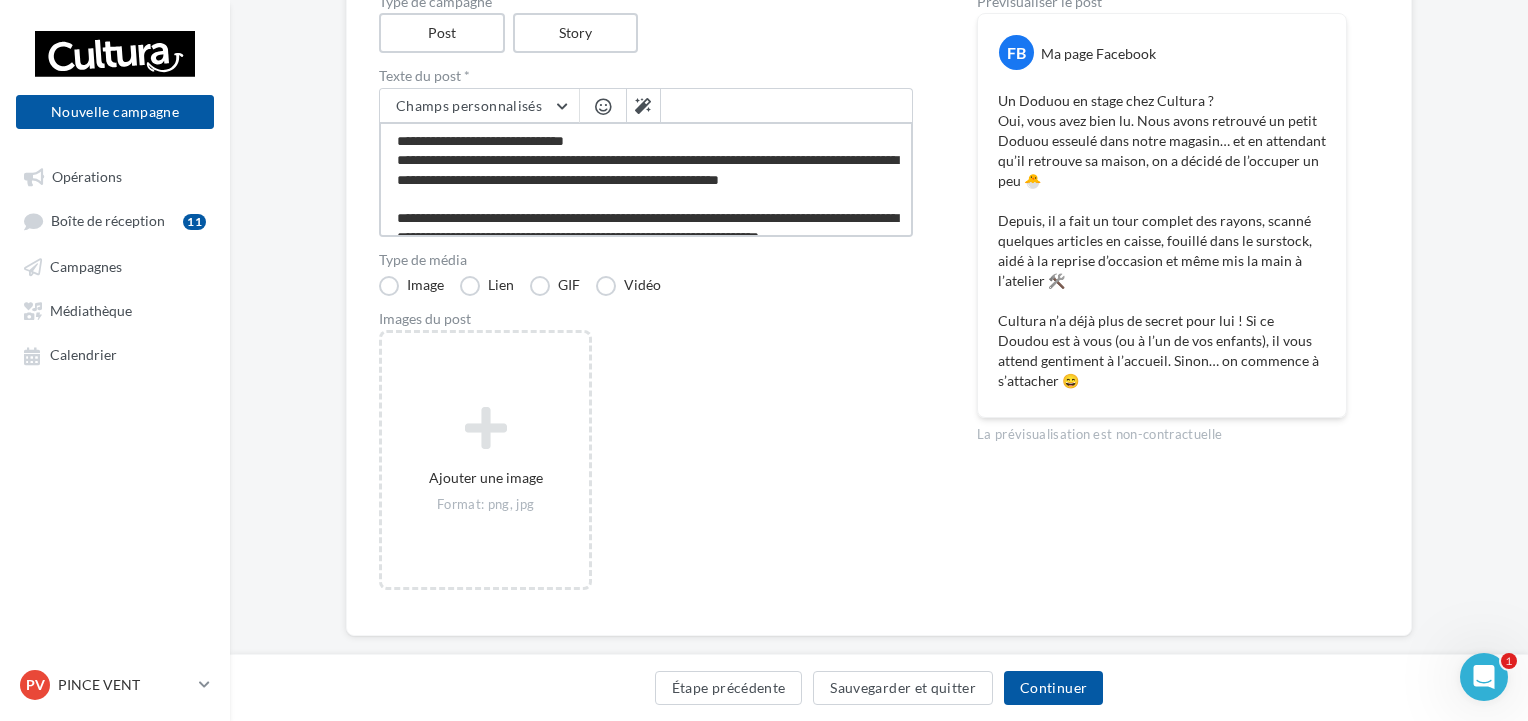 click on "**********" at bounding box center [646, 179] 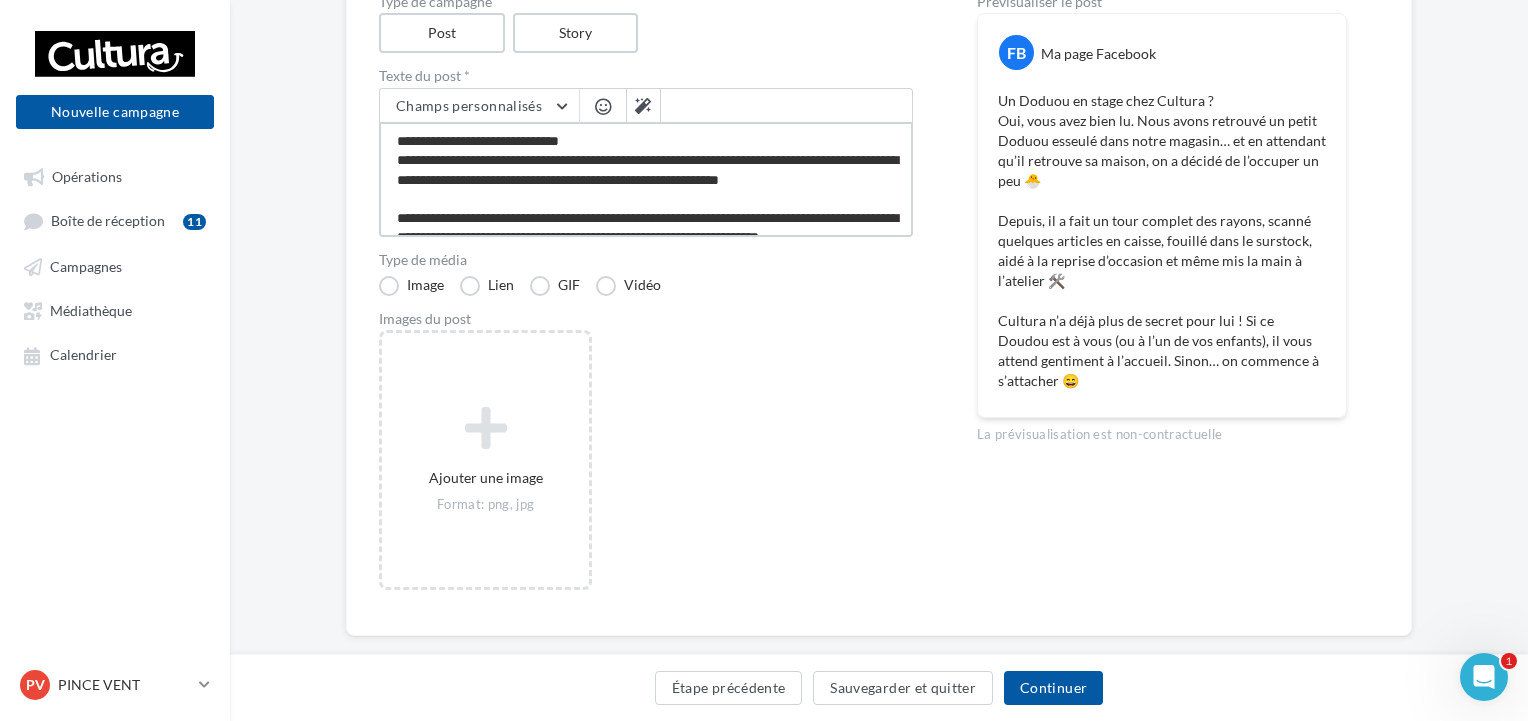 type on "**********" 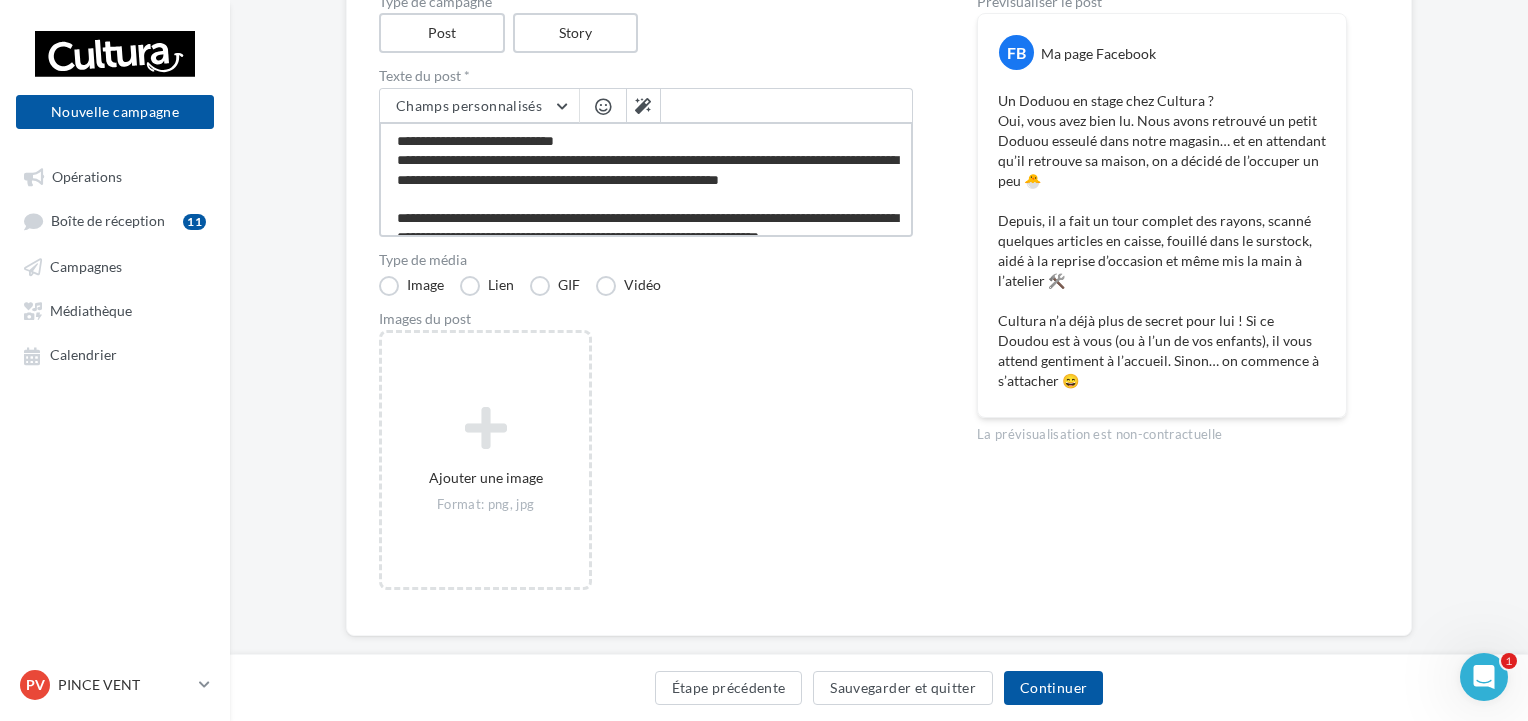 type on "**********" 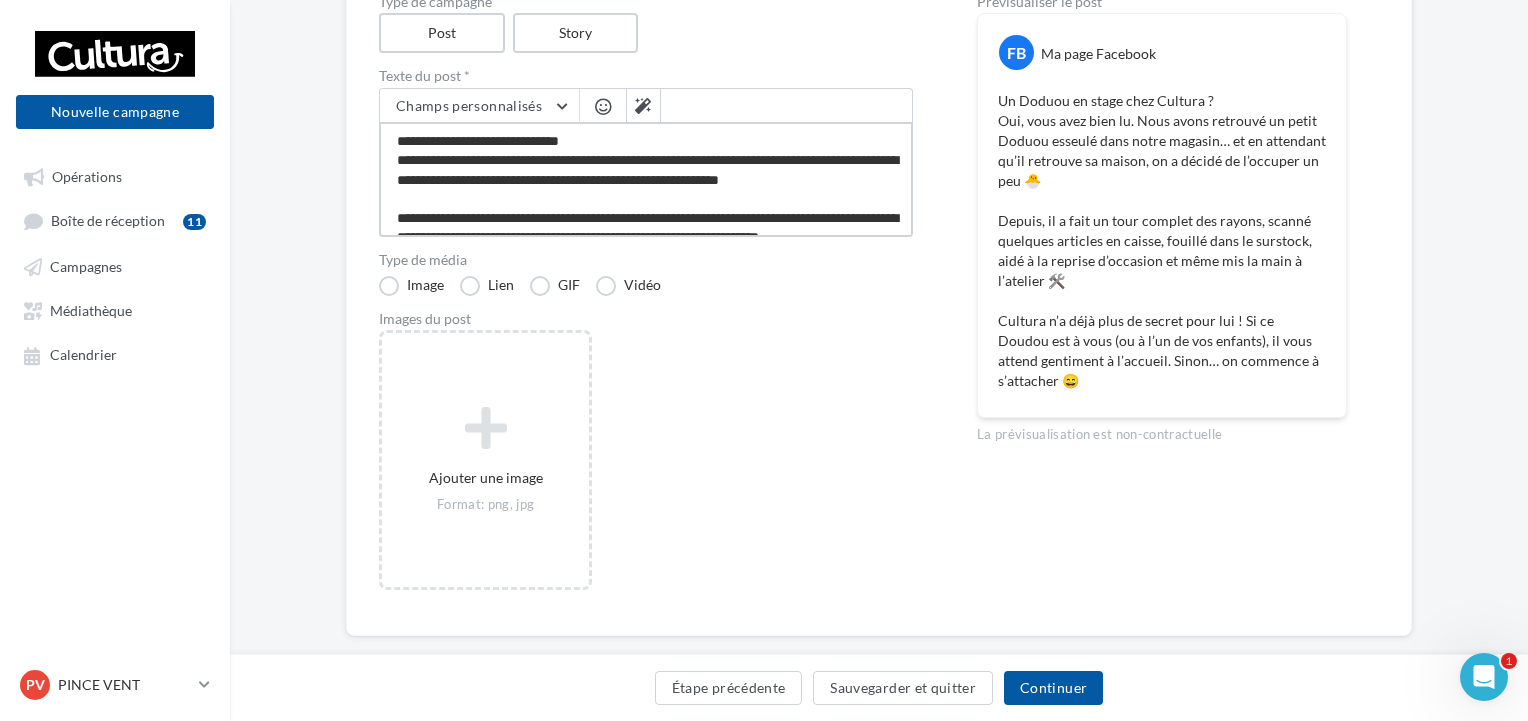 type on "**********" 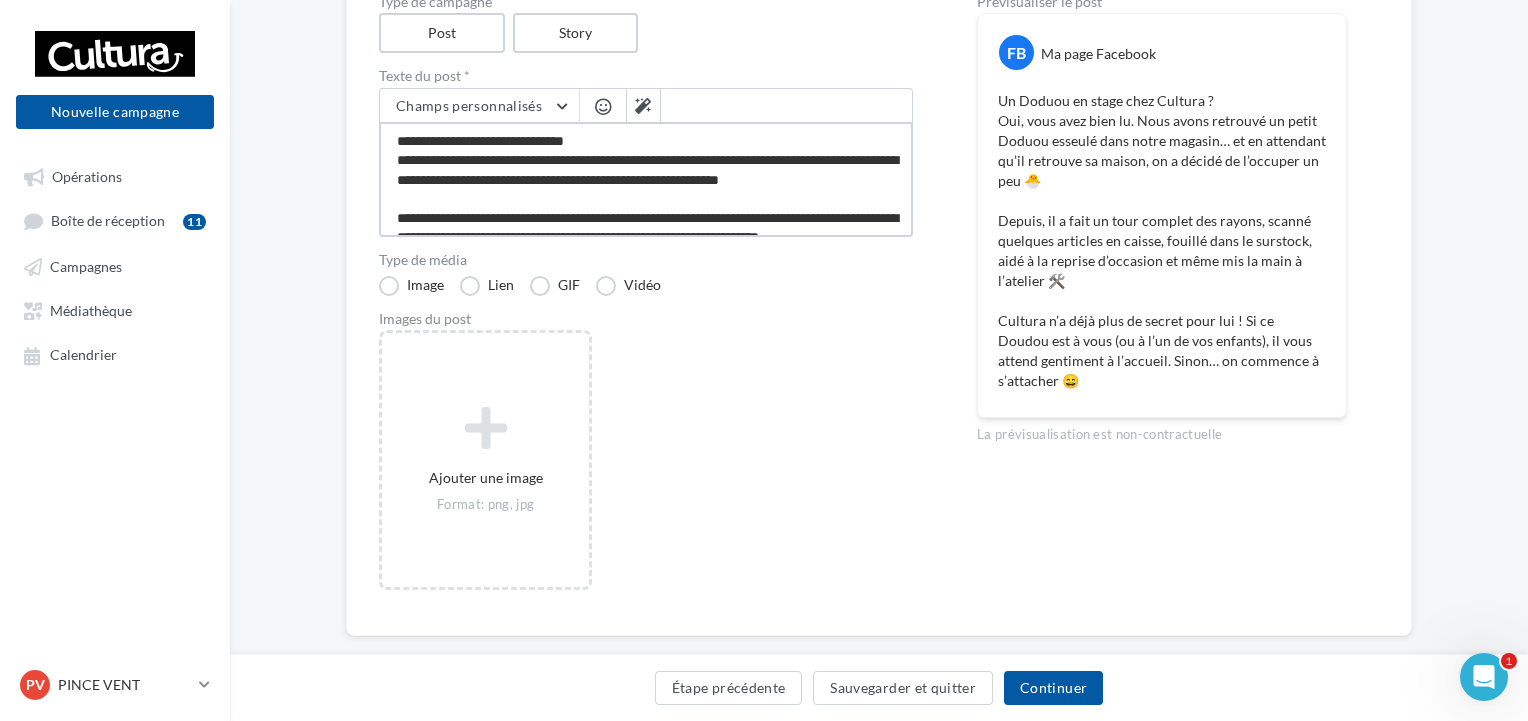 type on "**********" 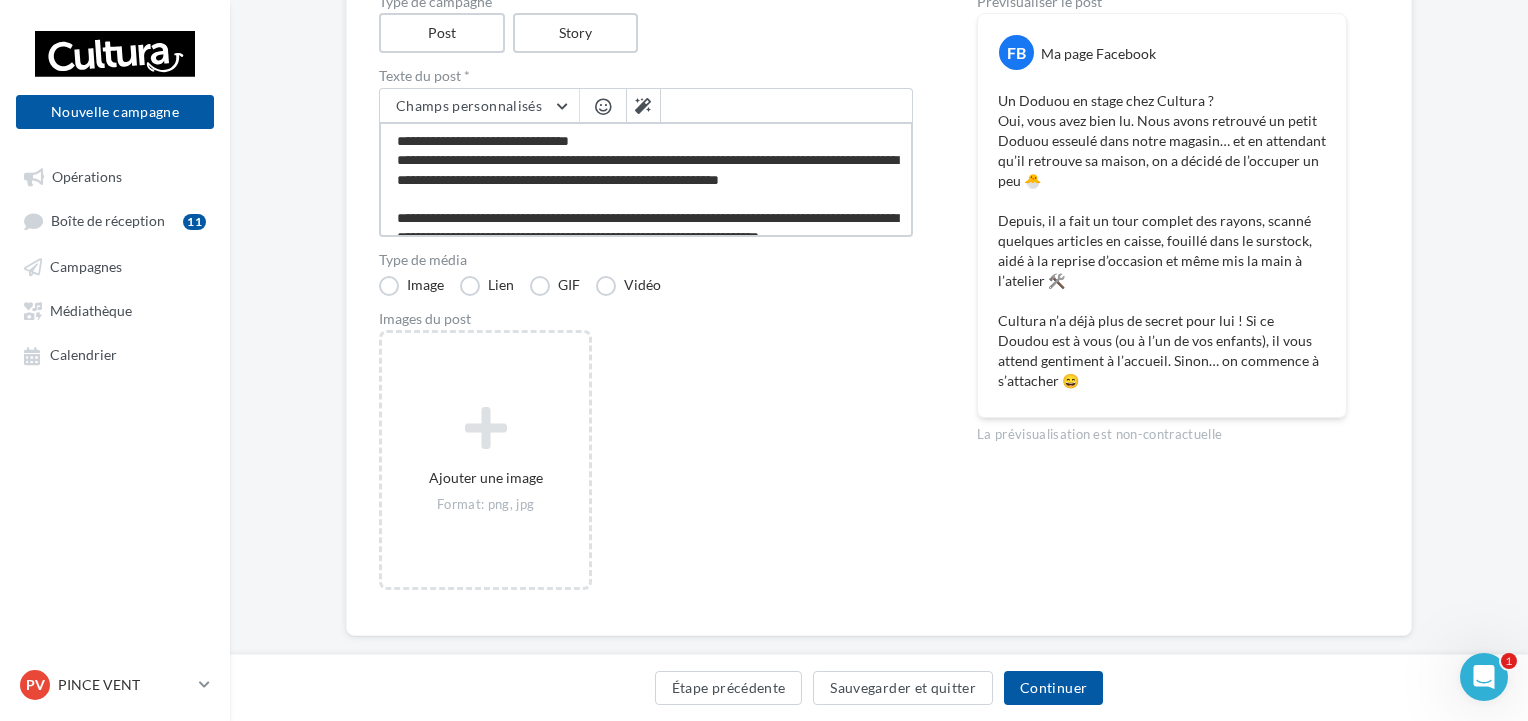type on "**********" 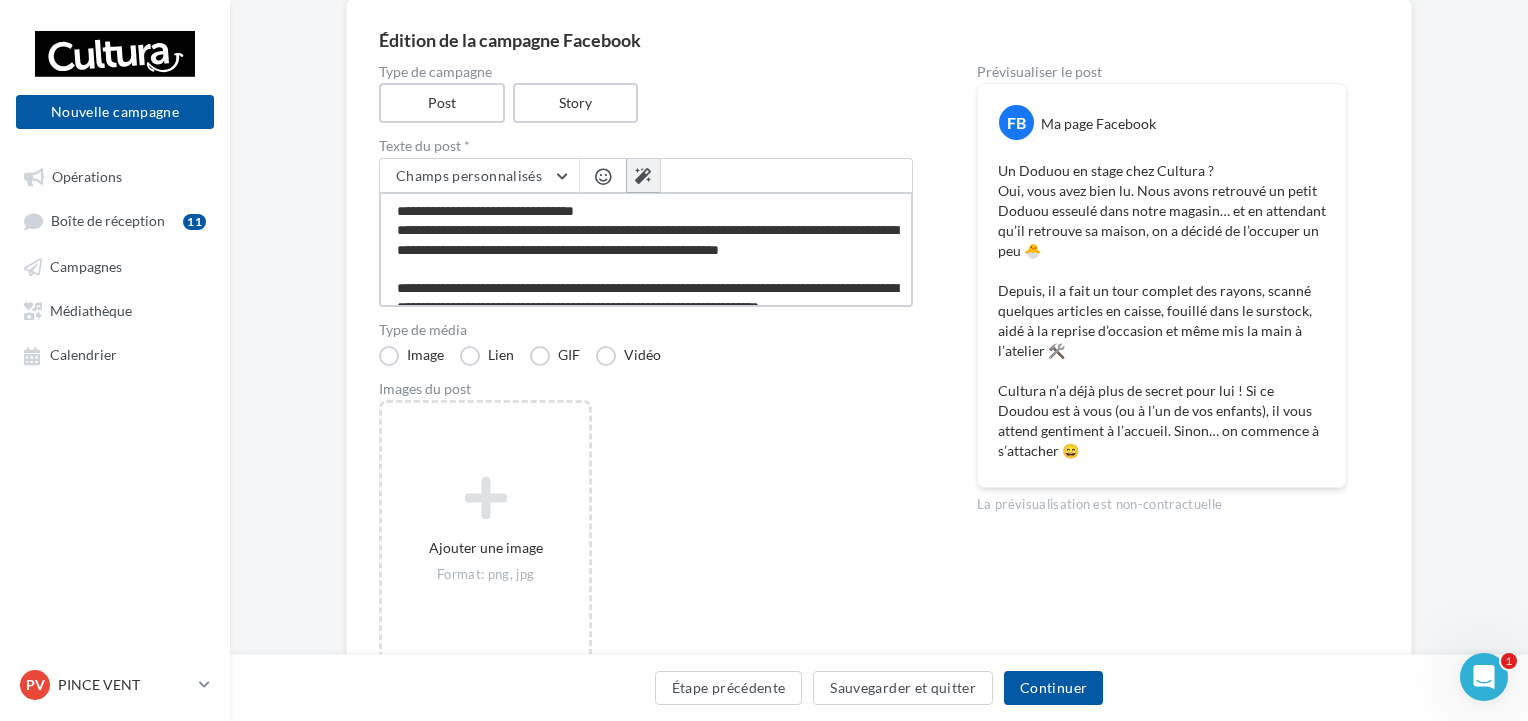 scroll, scrollTop: 80, scrollLeft: 0, axis: vertical 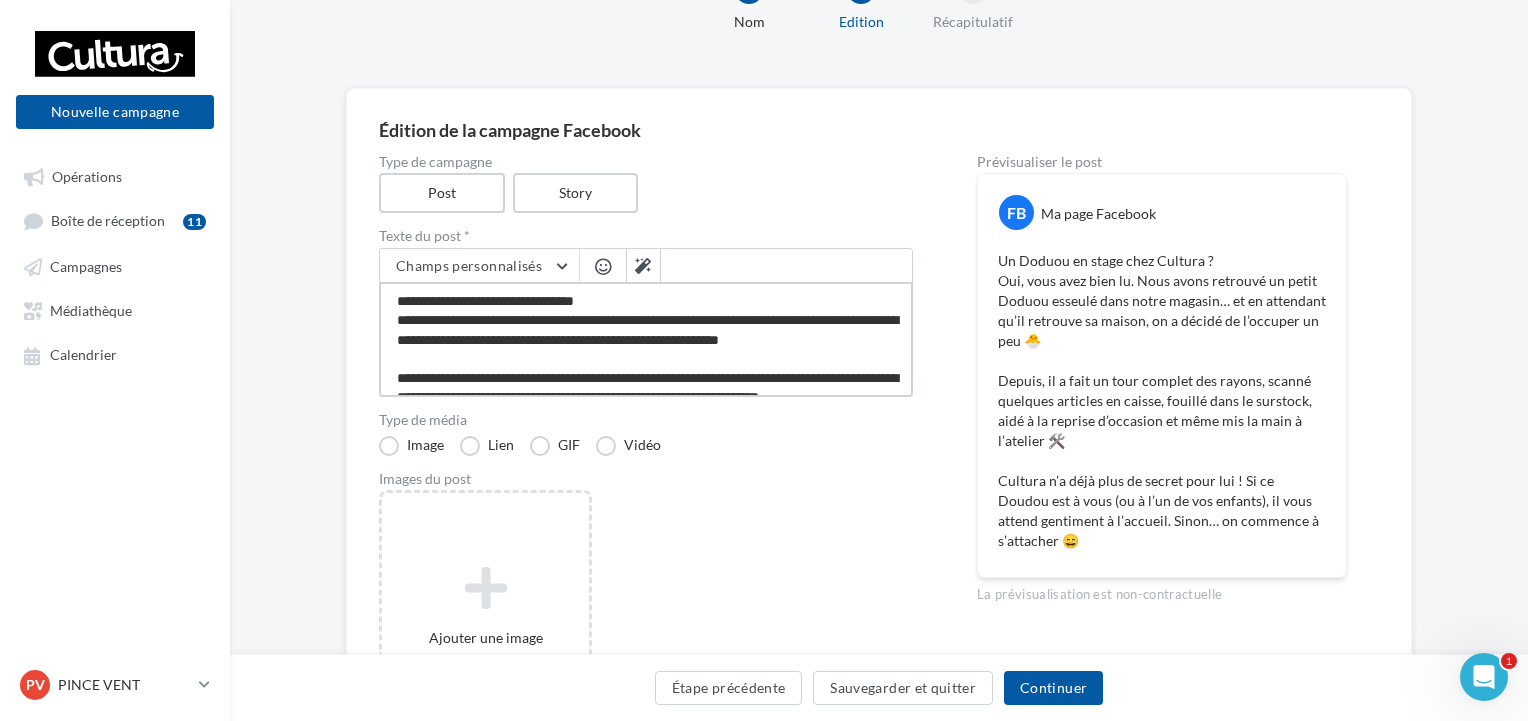 type on "**********" 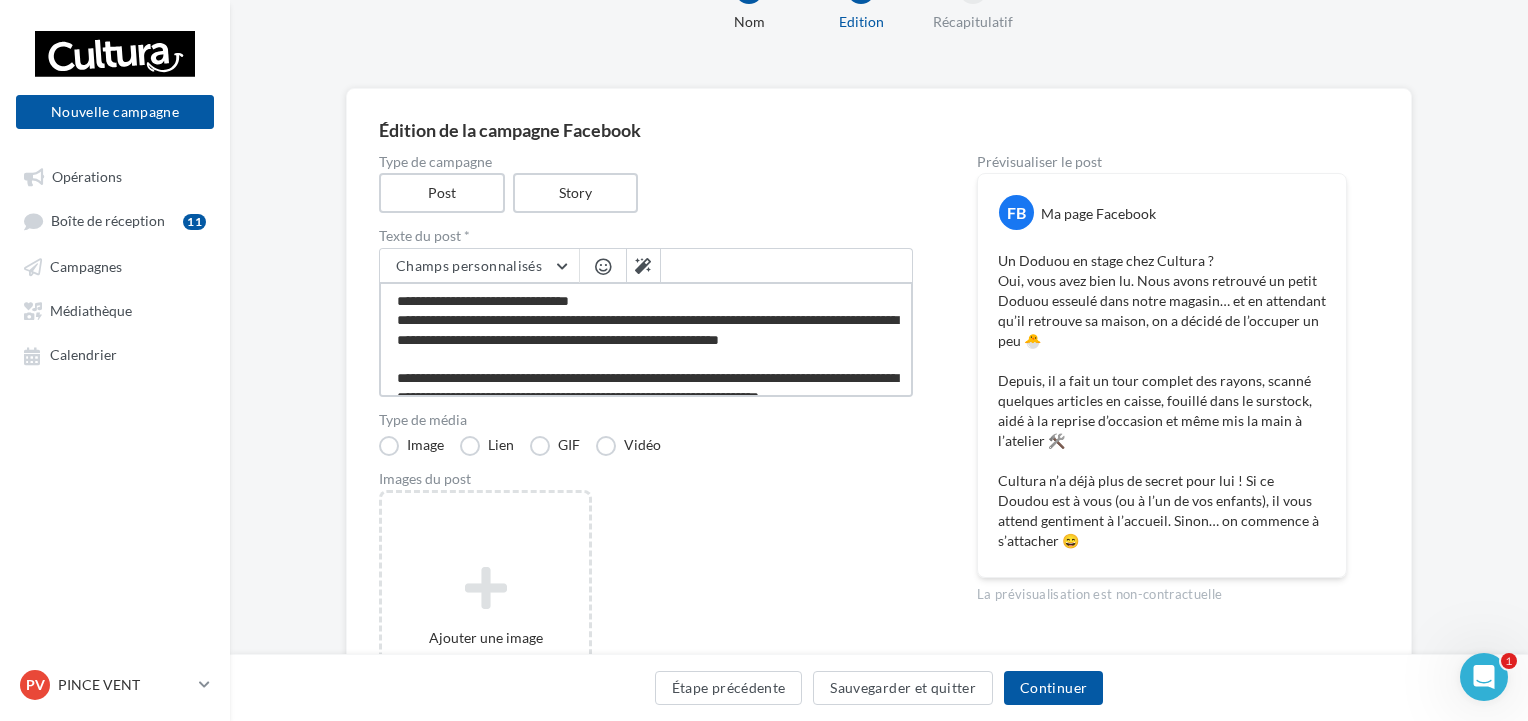 type on "**********" 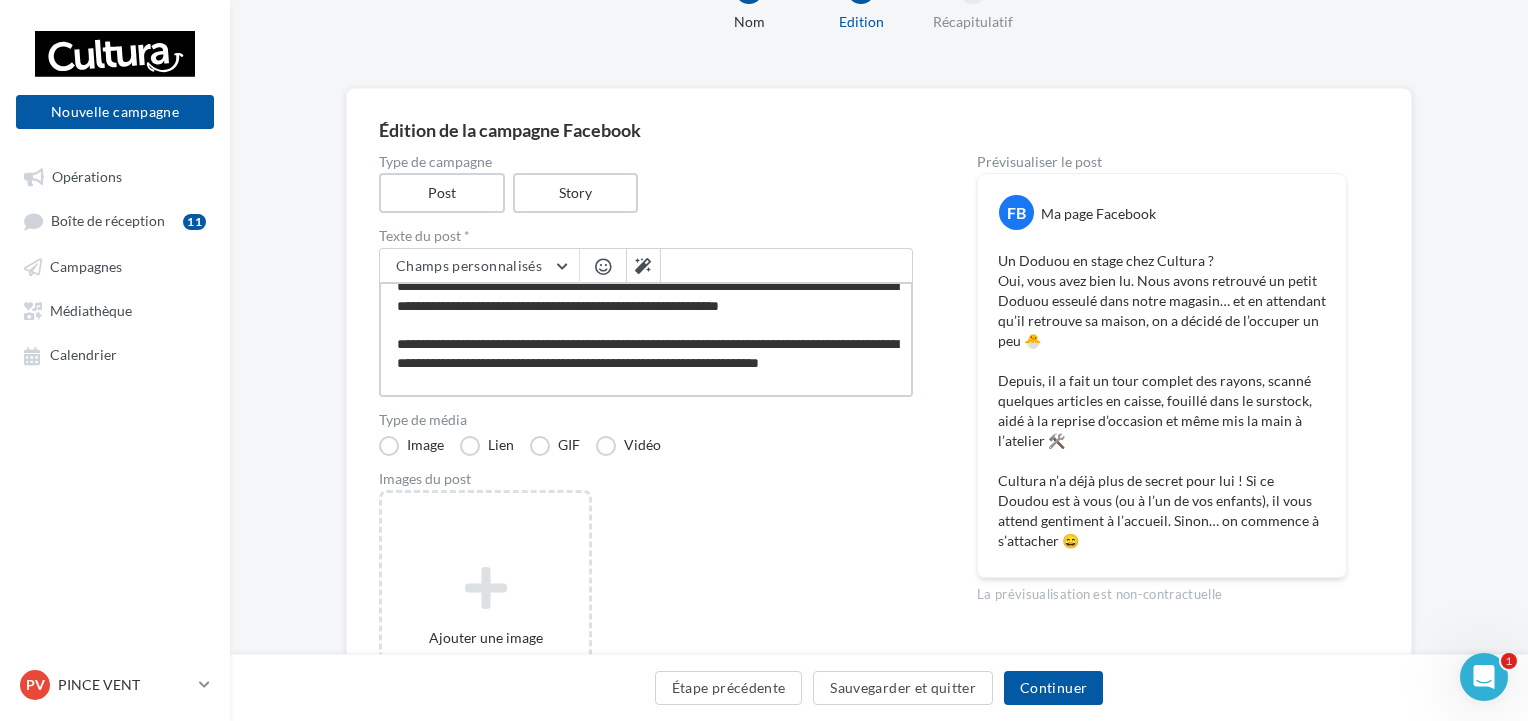 scroll, scrollTop: 0, scrollLeft: 0, axis: both 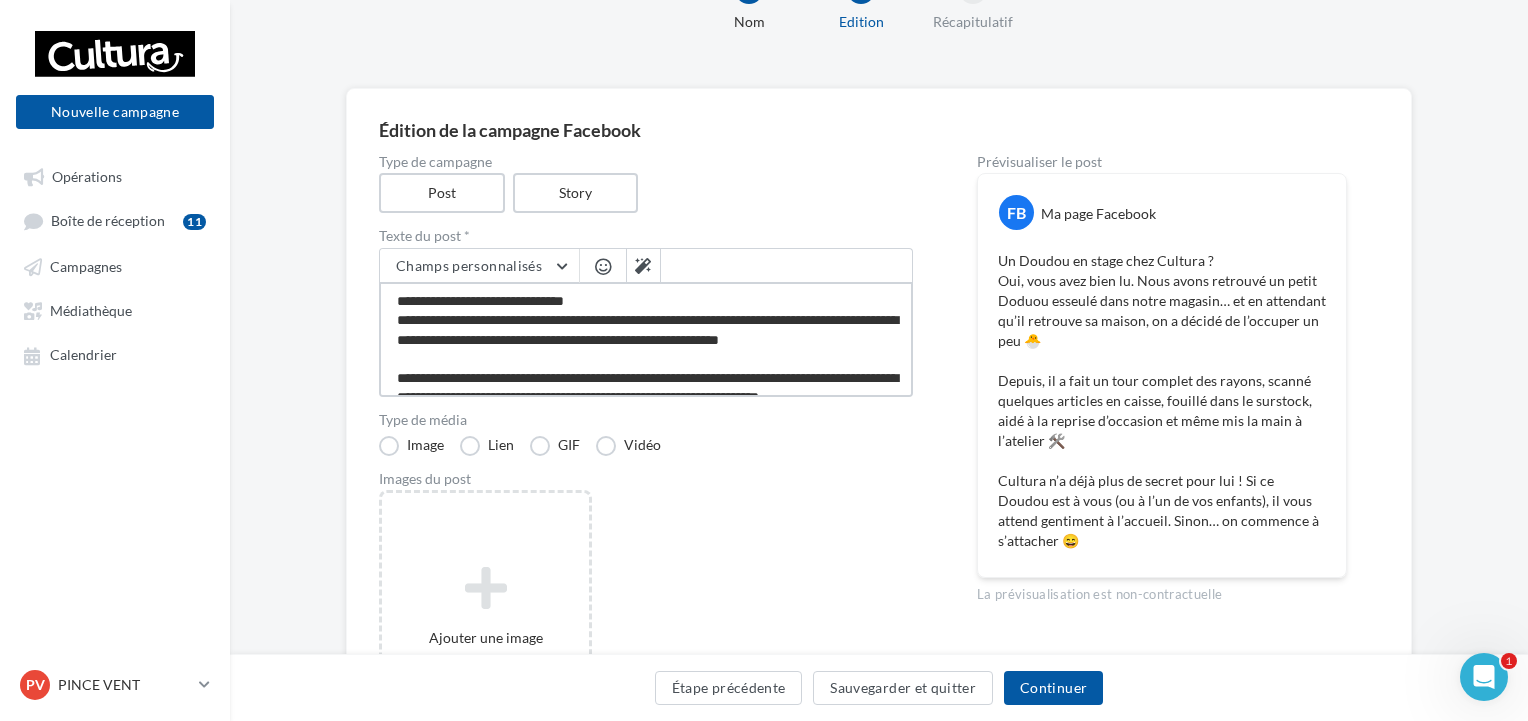click on "**********" at bounding box center (646, 339) 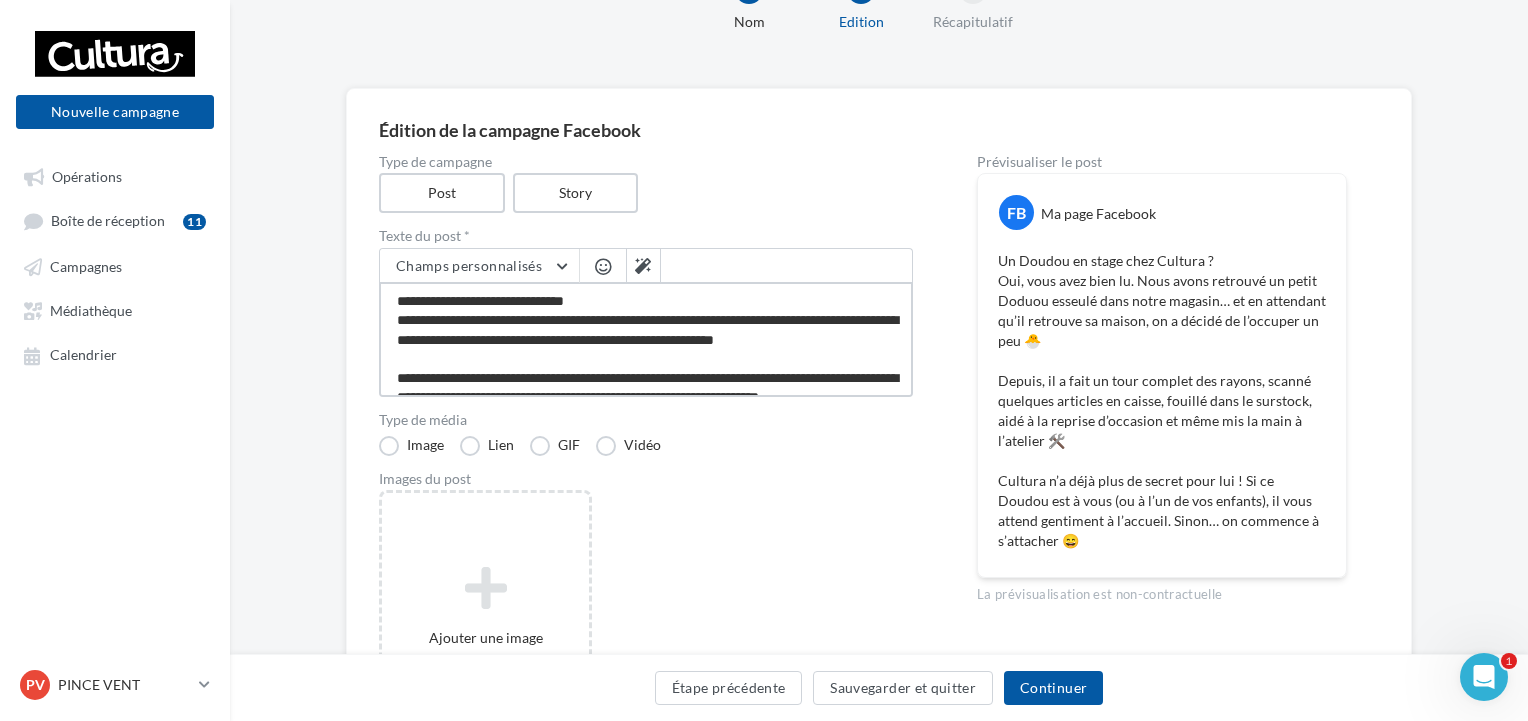 type on "**********" 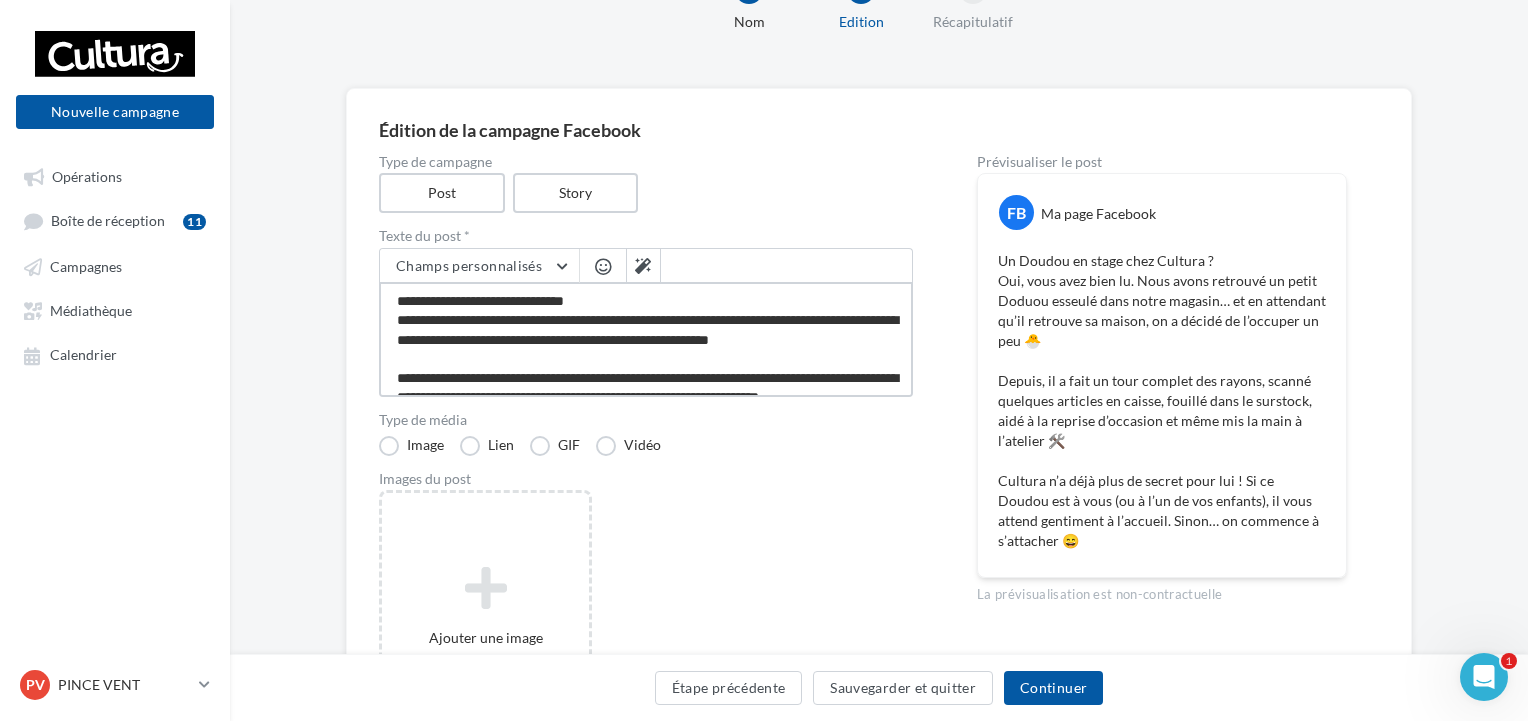 type on "**********" 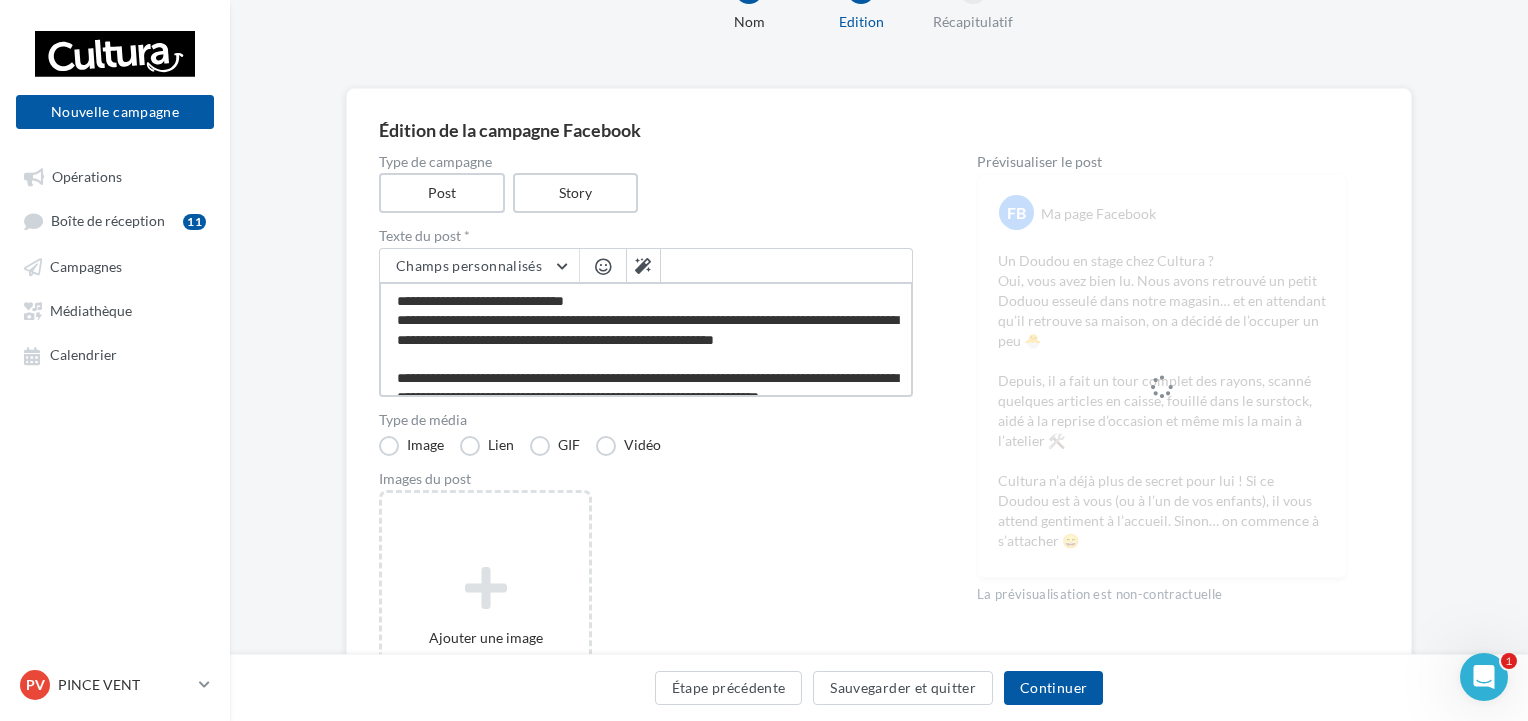 type on "**********" 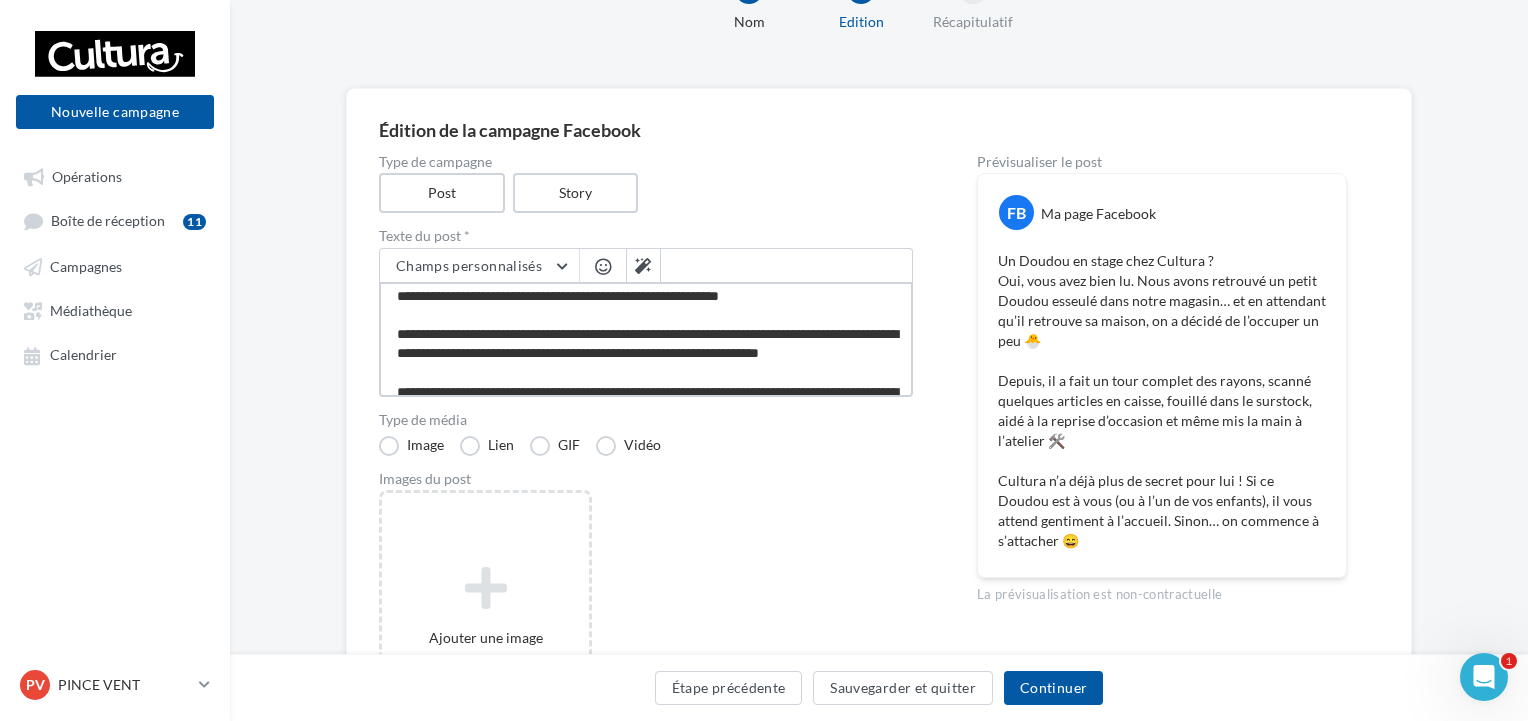 scroll, scrollTop: 80, scrollLeft: 0, axis: vertical 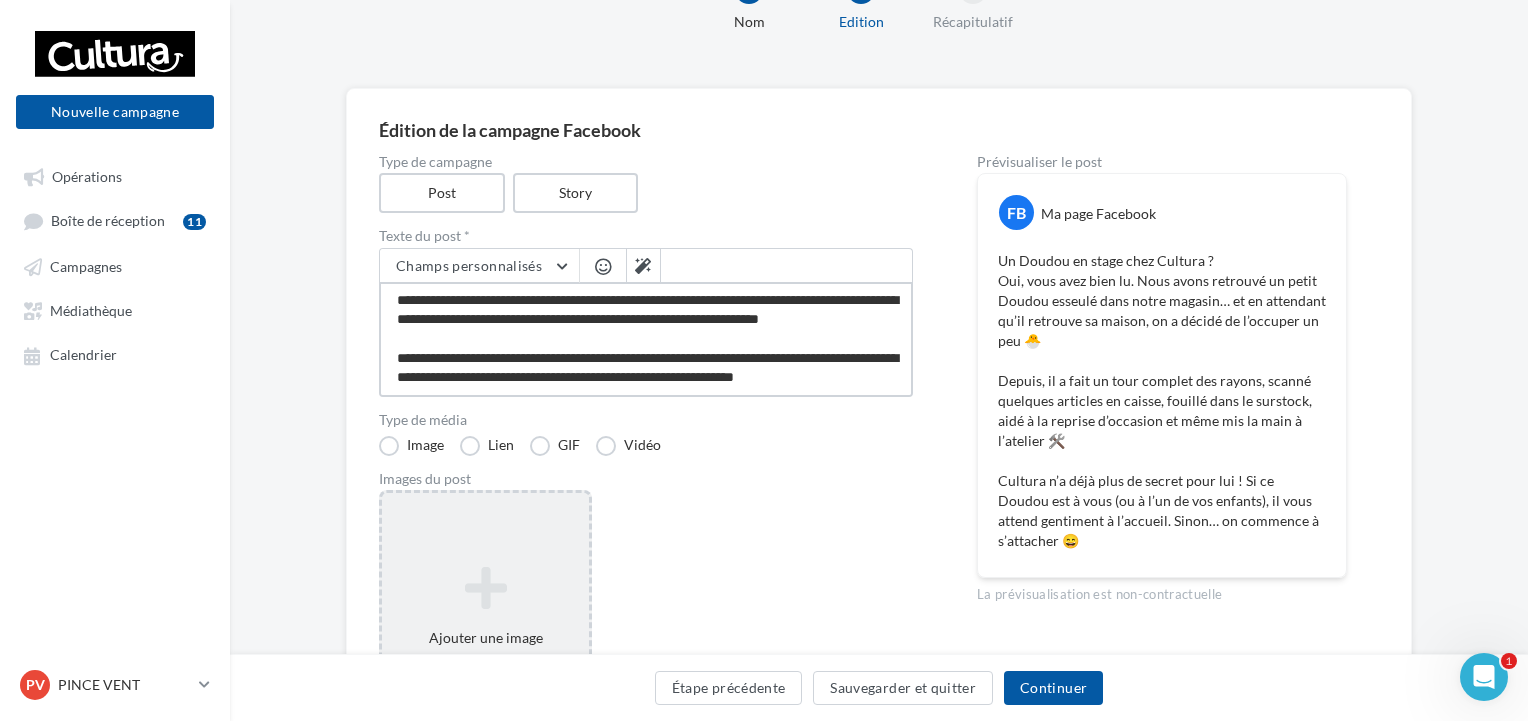 type on "**********" 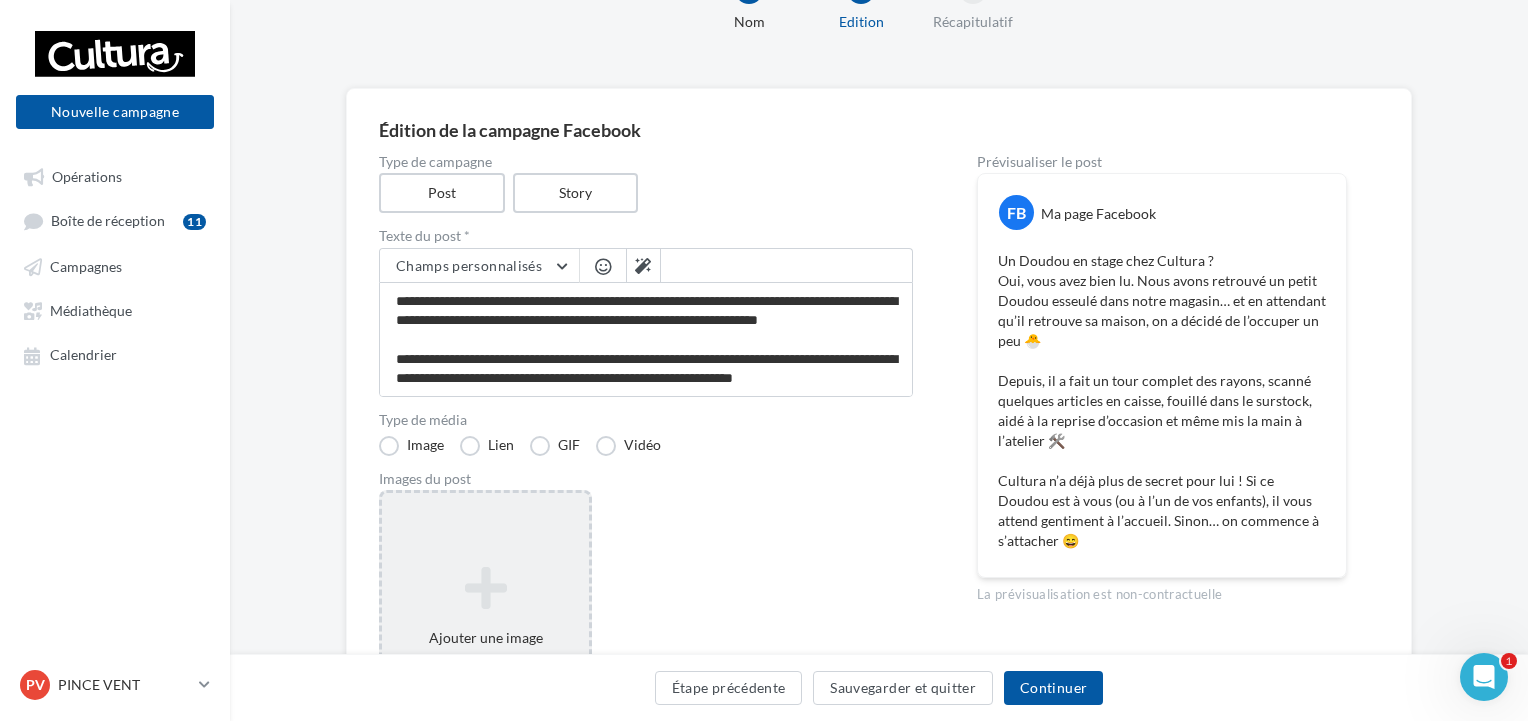 click on "Ajouter une image     Format: png, jpg" at bounding box center [485, 620] 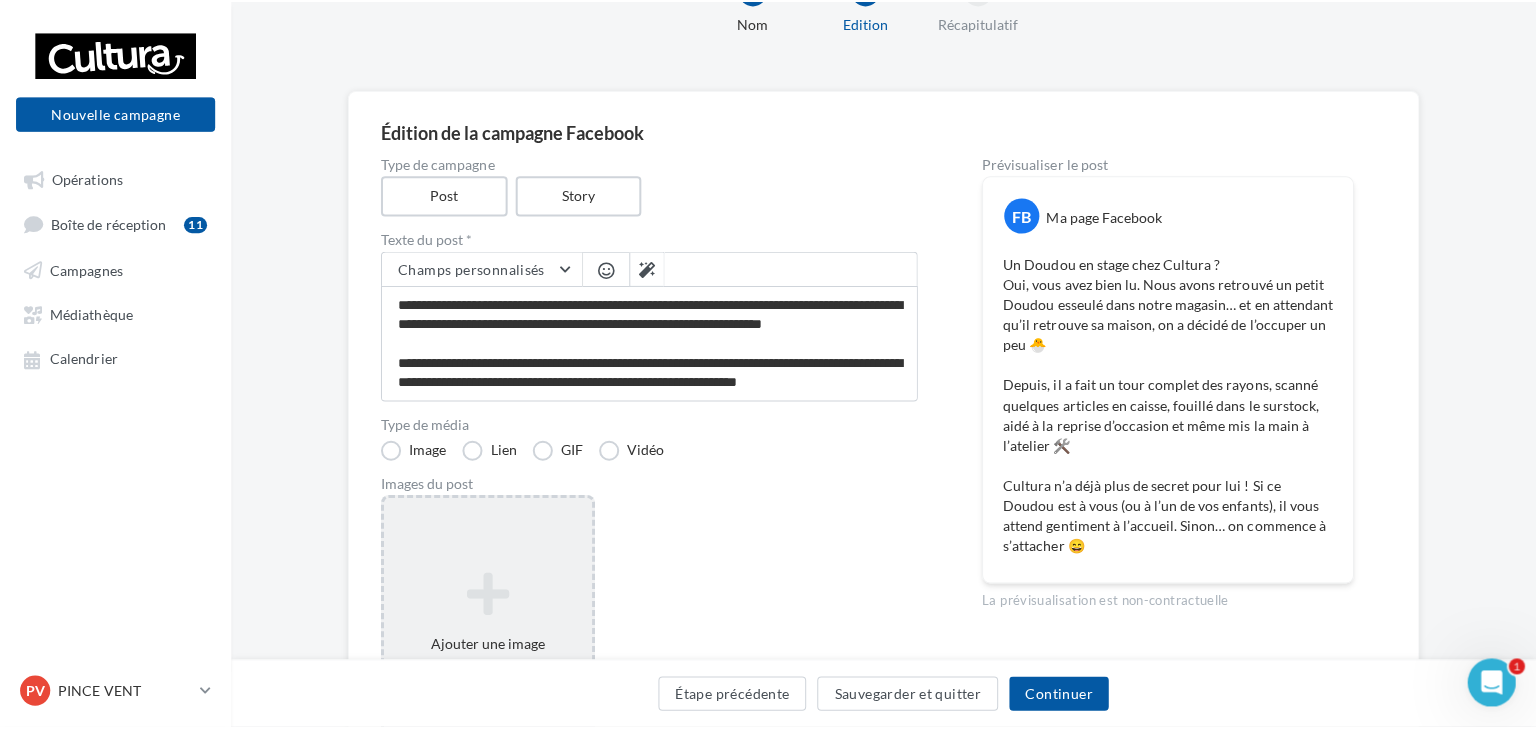 scroll, scrollTop: 133, scrollLeft: 0, axis: vertical 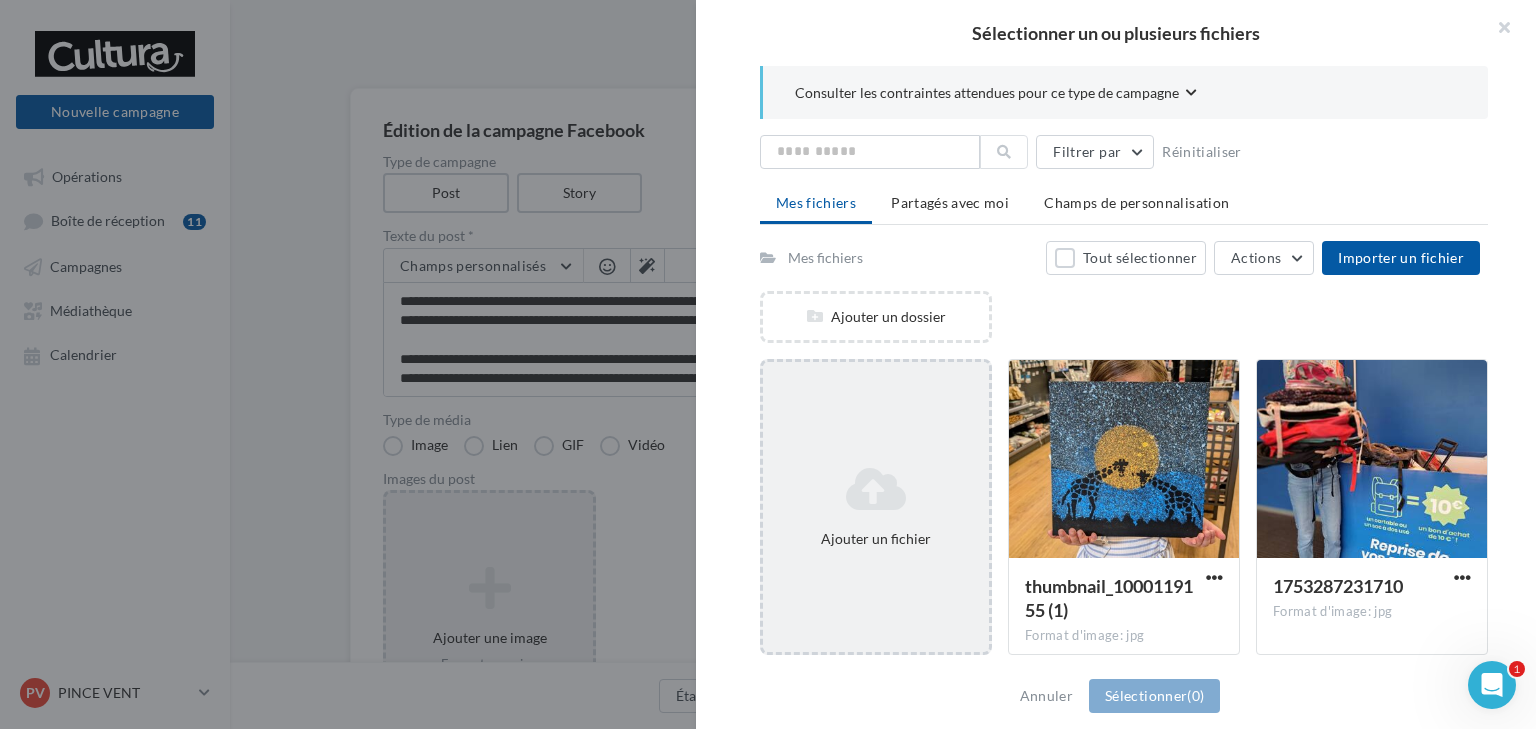 click at bounding box center [876, 489] 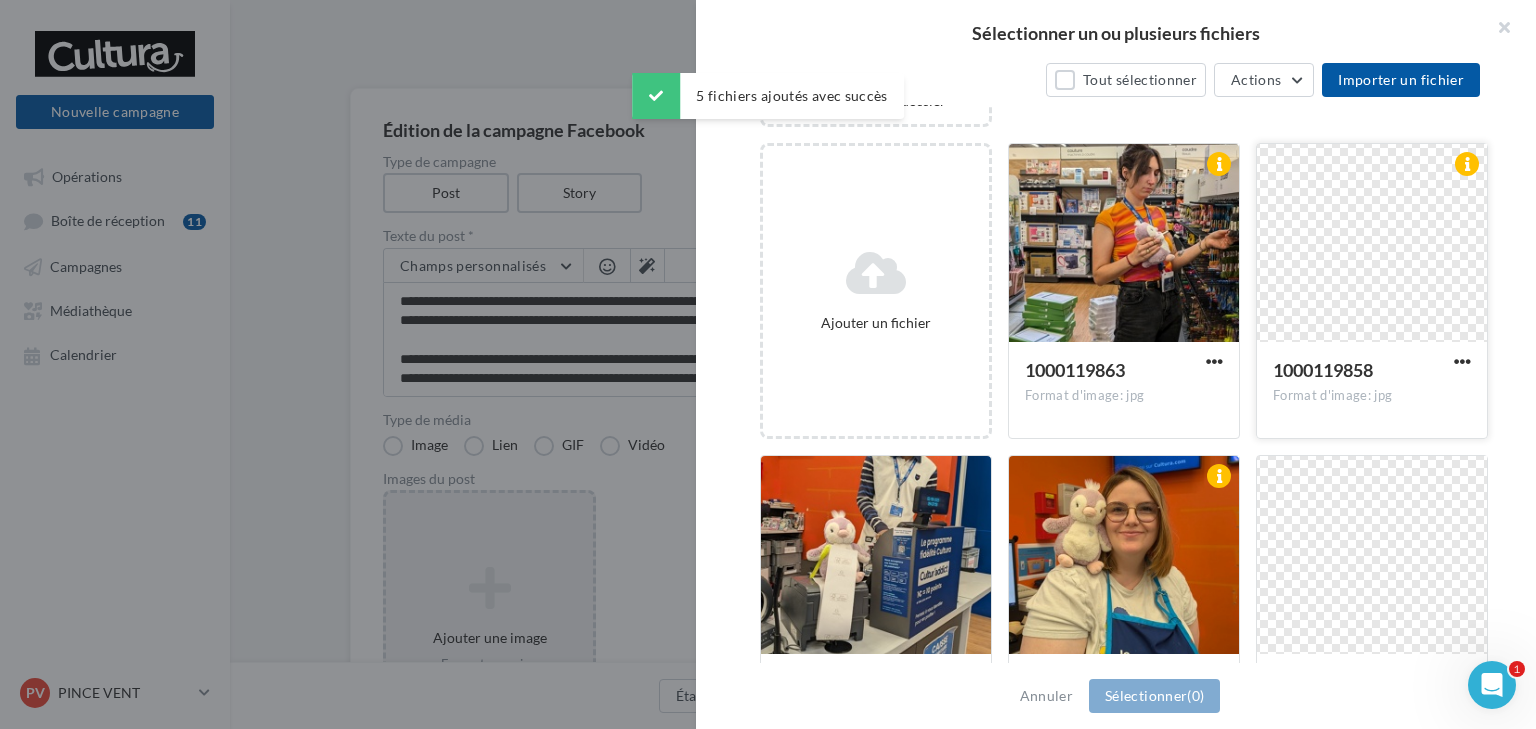 scroll, scrollTop: 240, scrollLeft: 0, axis: vertical 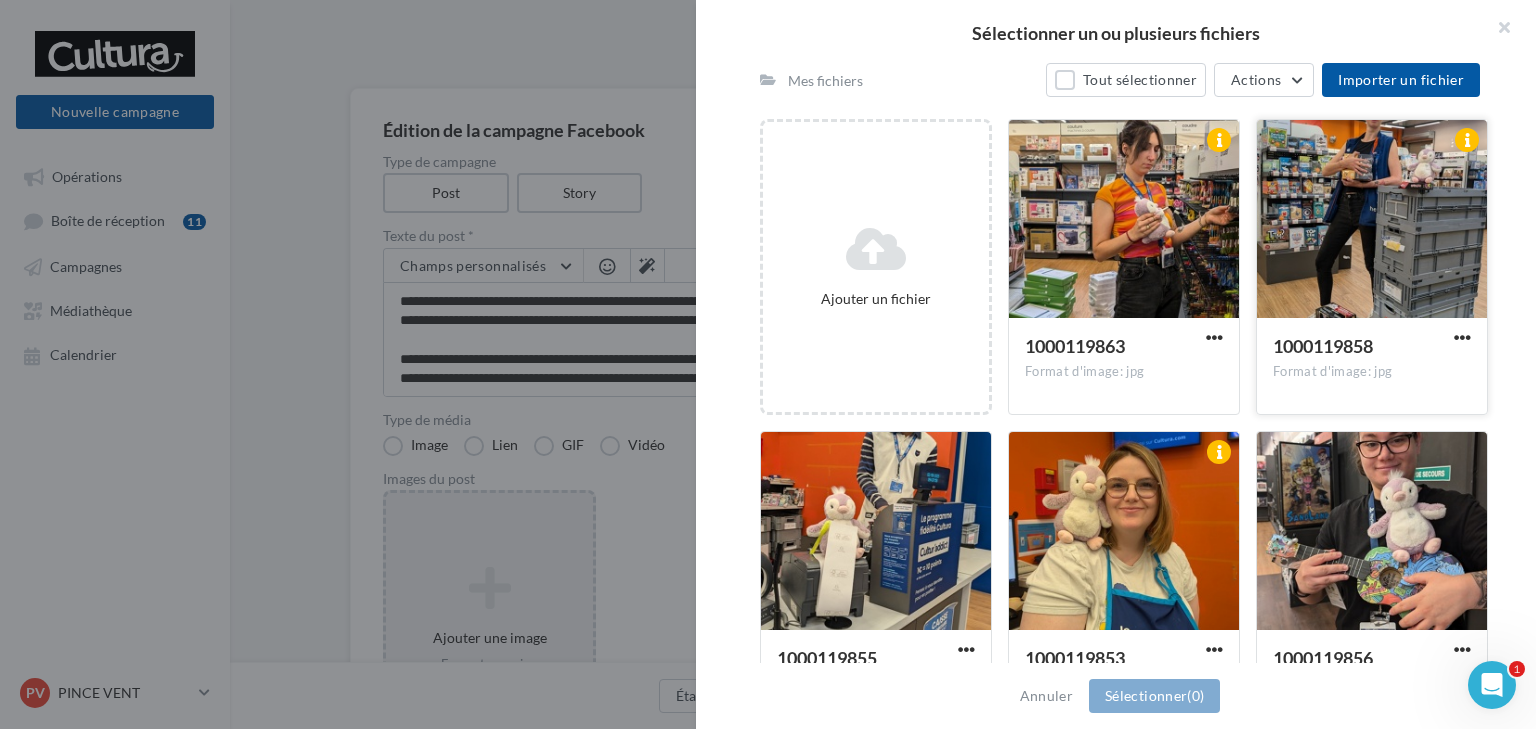 click at bounding box center (1372, 220) 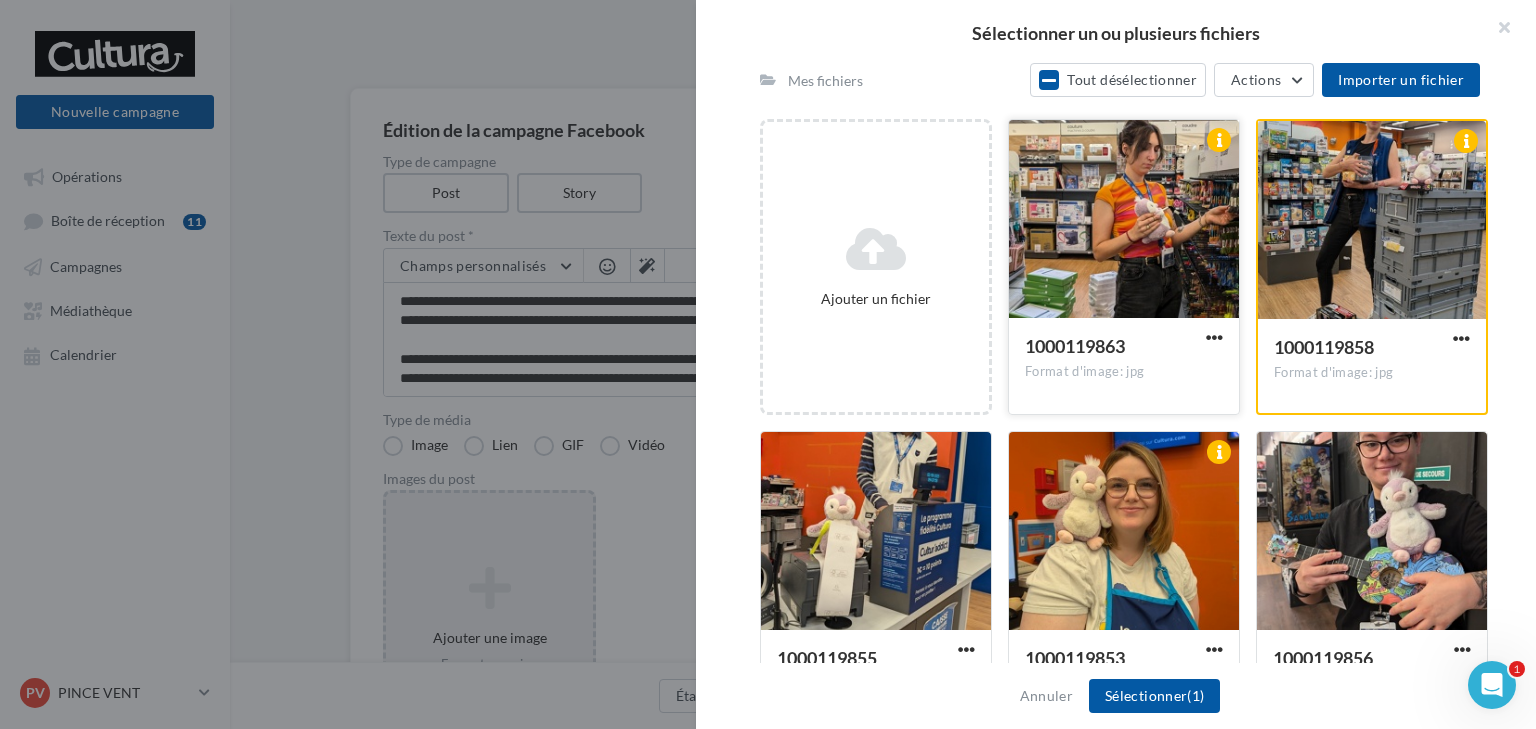 click at bounding box center [1124, 220] 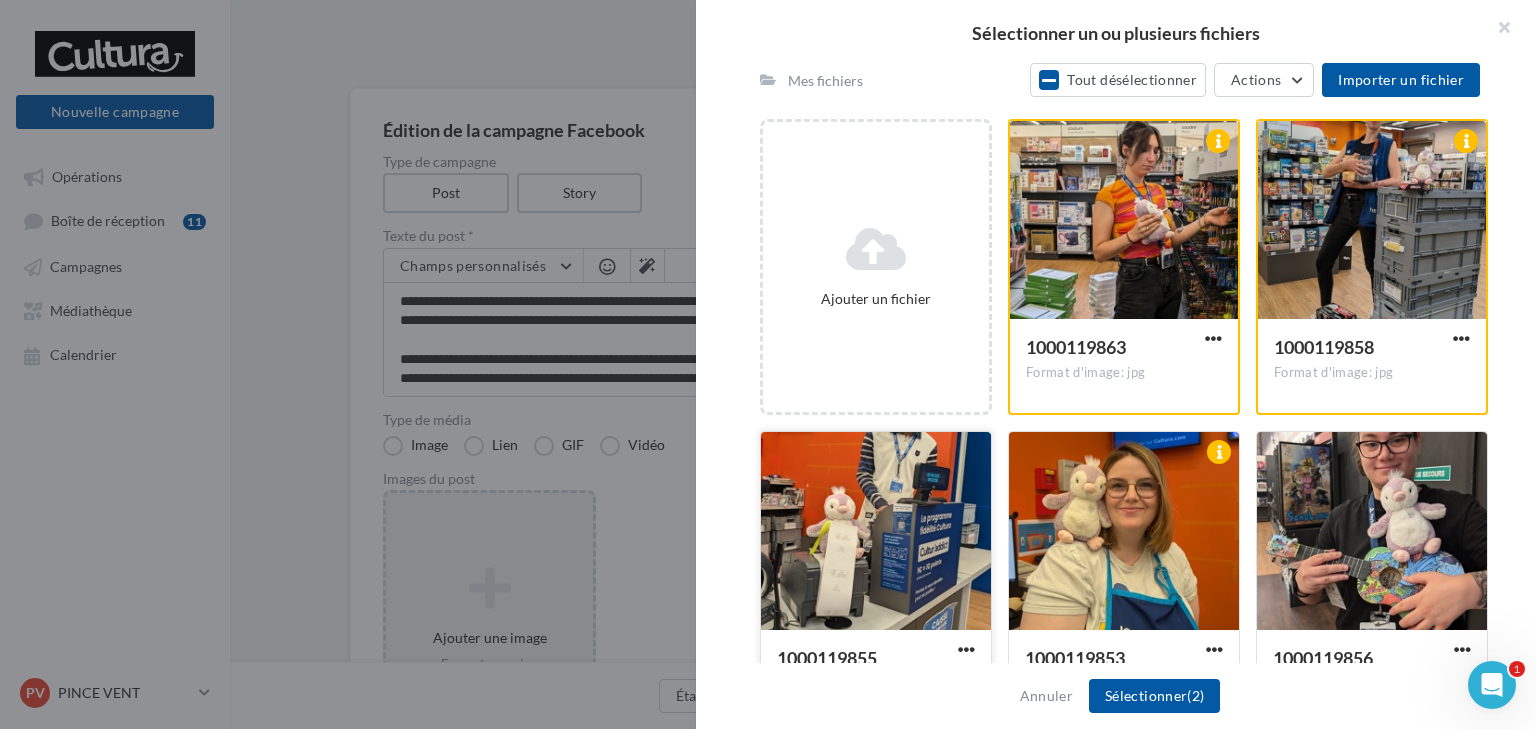 click at bounding box center (876, 532) 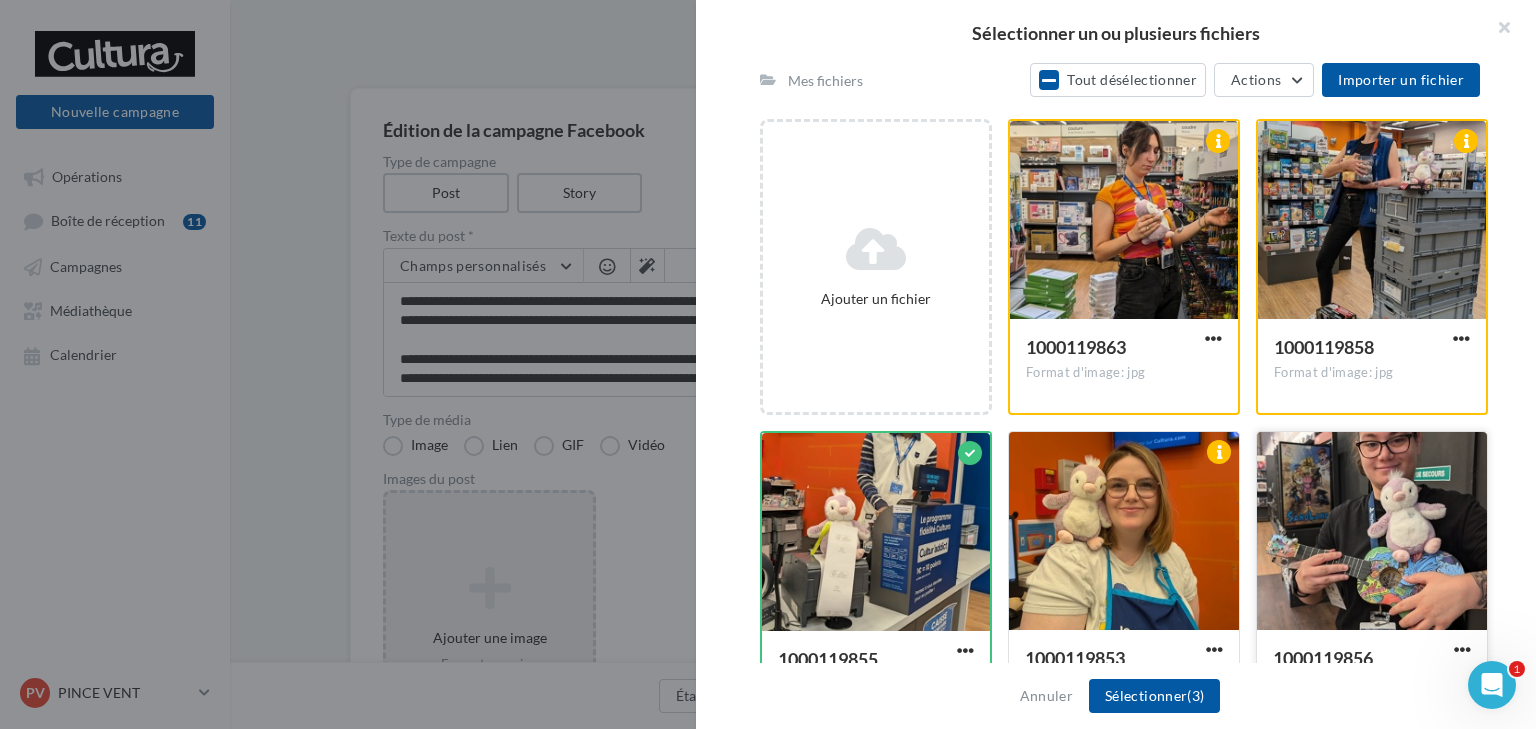 click at bounding box center (1372, 532) 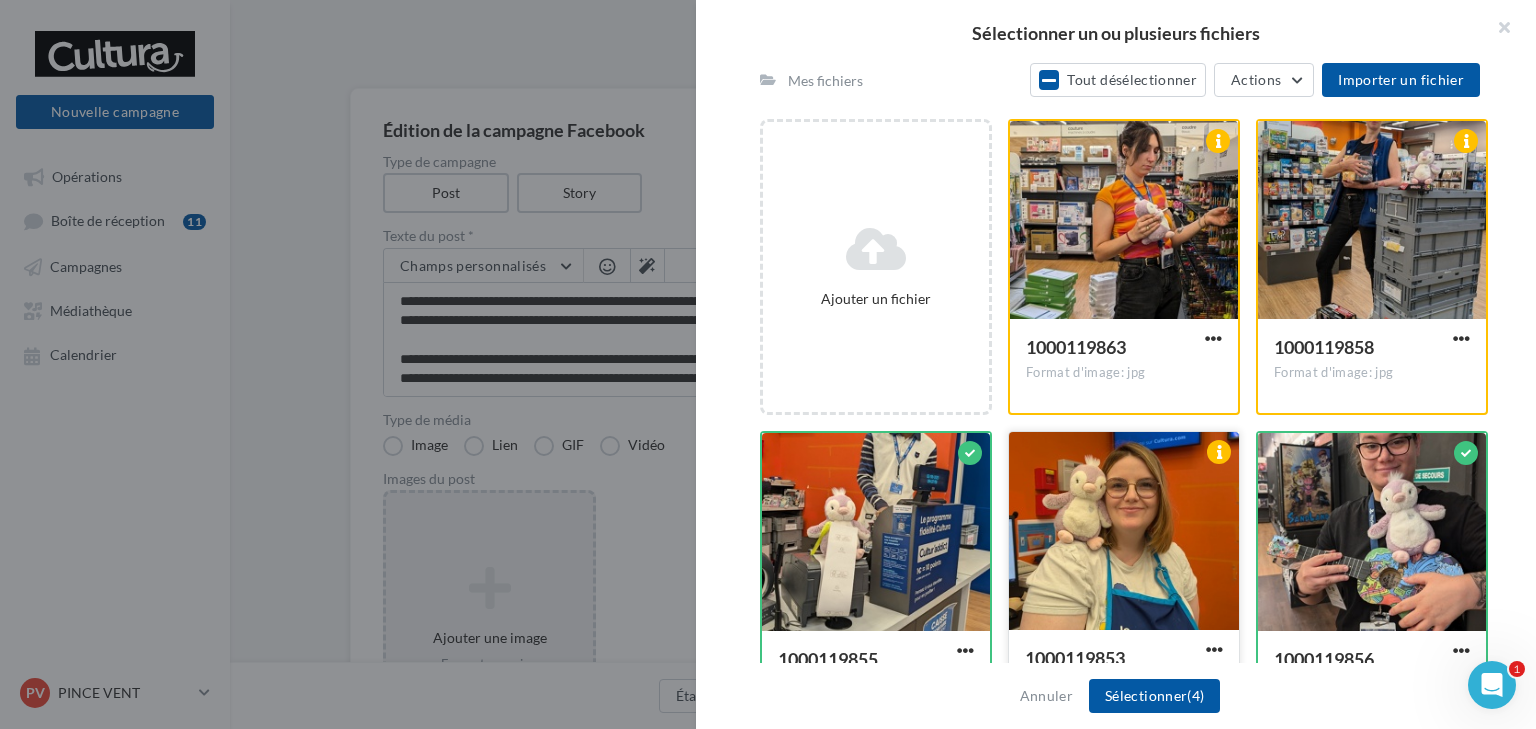 click at bounding box center (1124, 532) 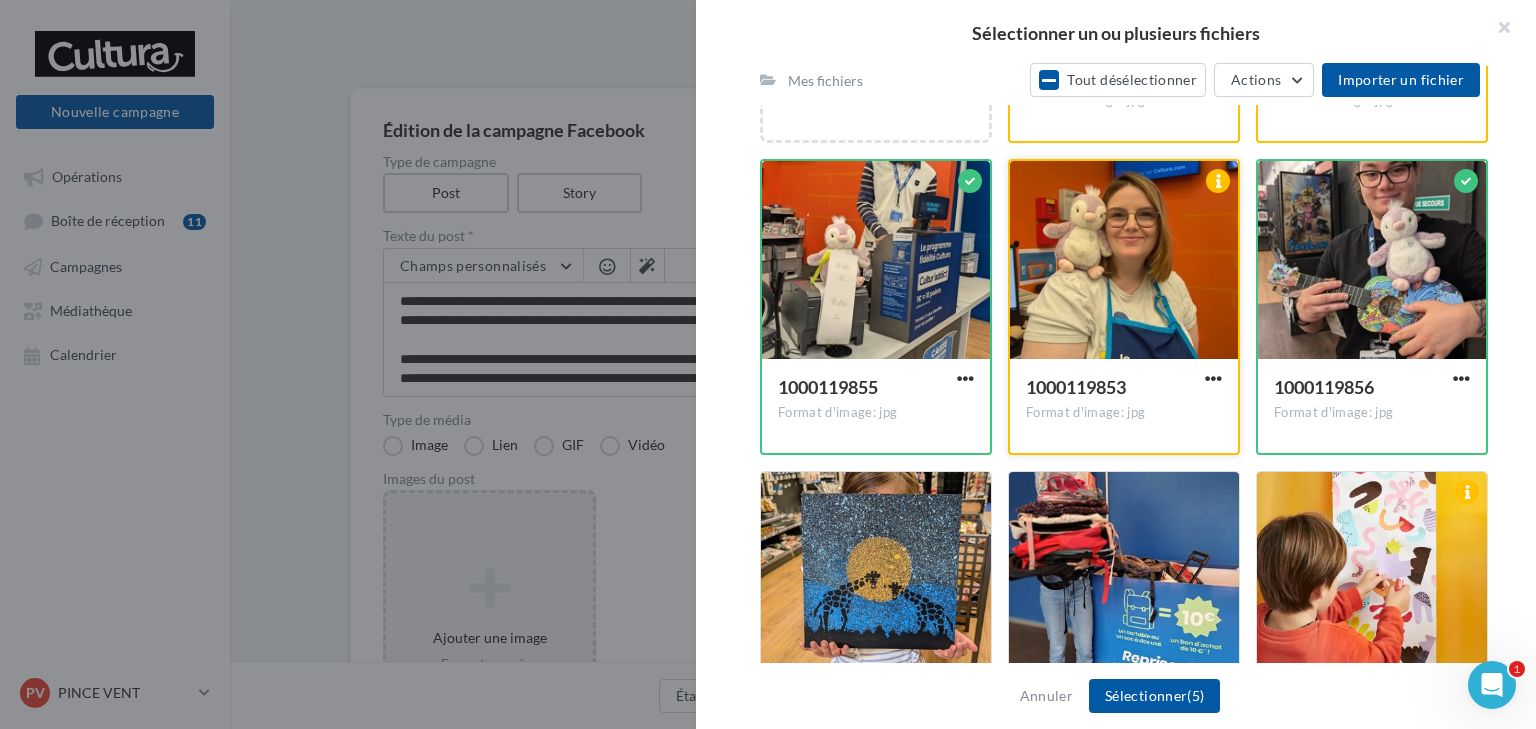 scroll, scrollTop: 240, scrollLeft: 0, axis: vertical 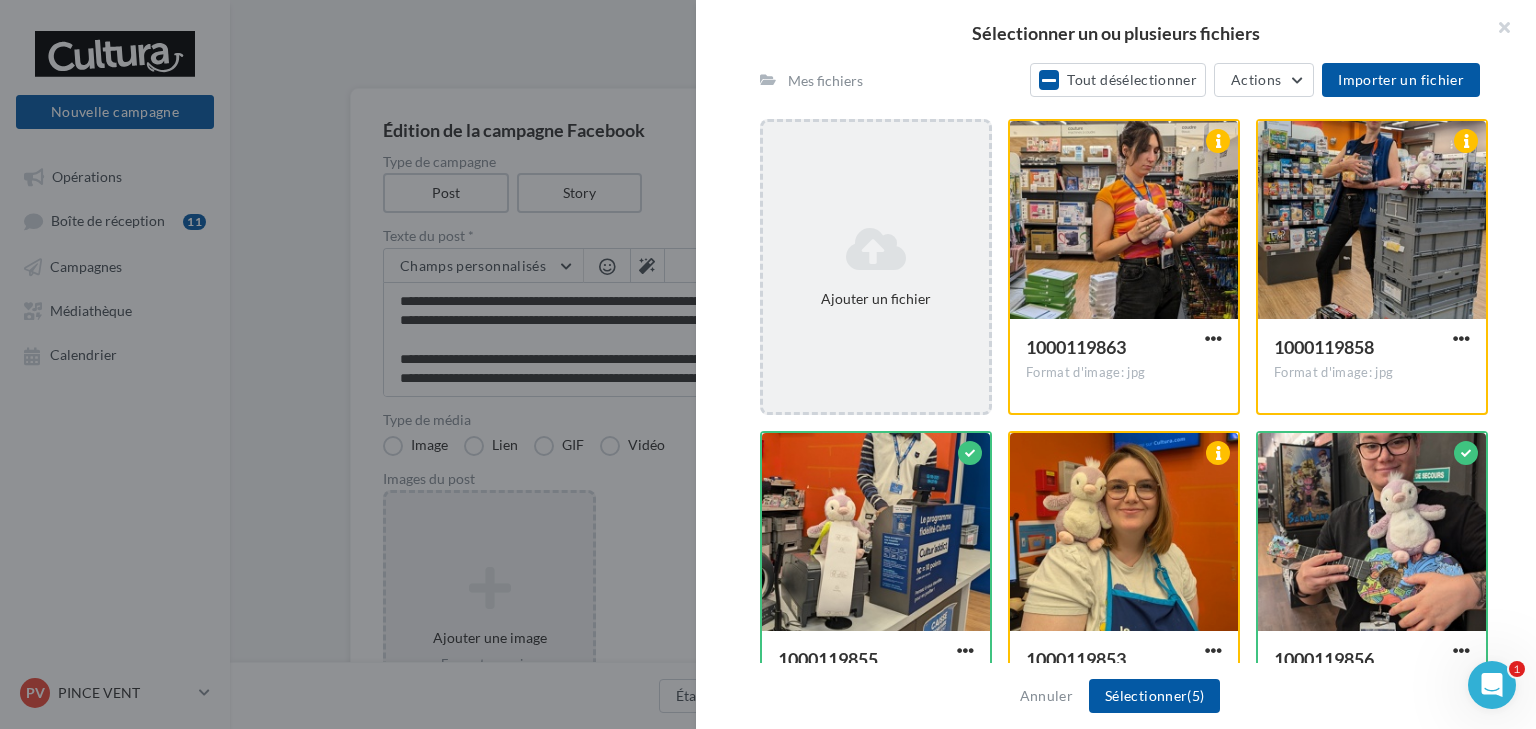 click on "Ajouter un fichier" at bounding box center (876, 299) 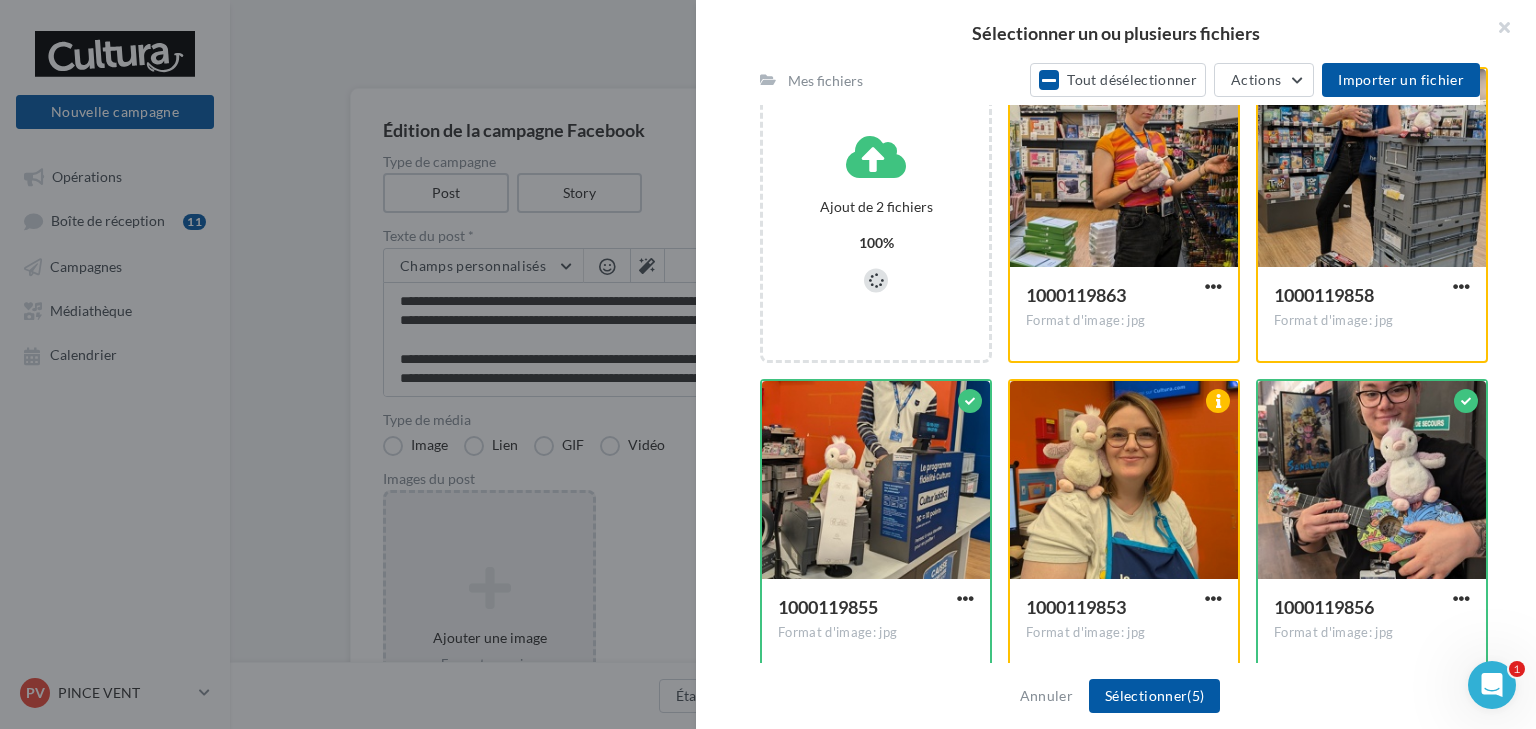scroll, scrollTop: 320, scrollLeft: 0, axis: vertical 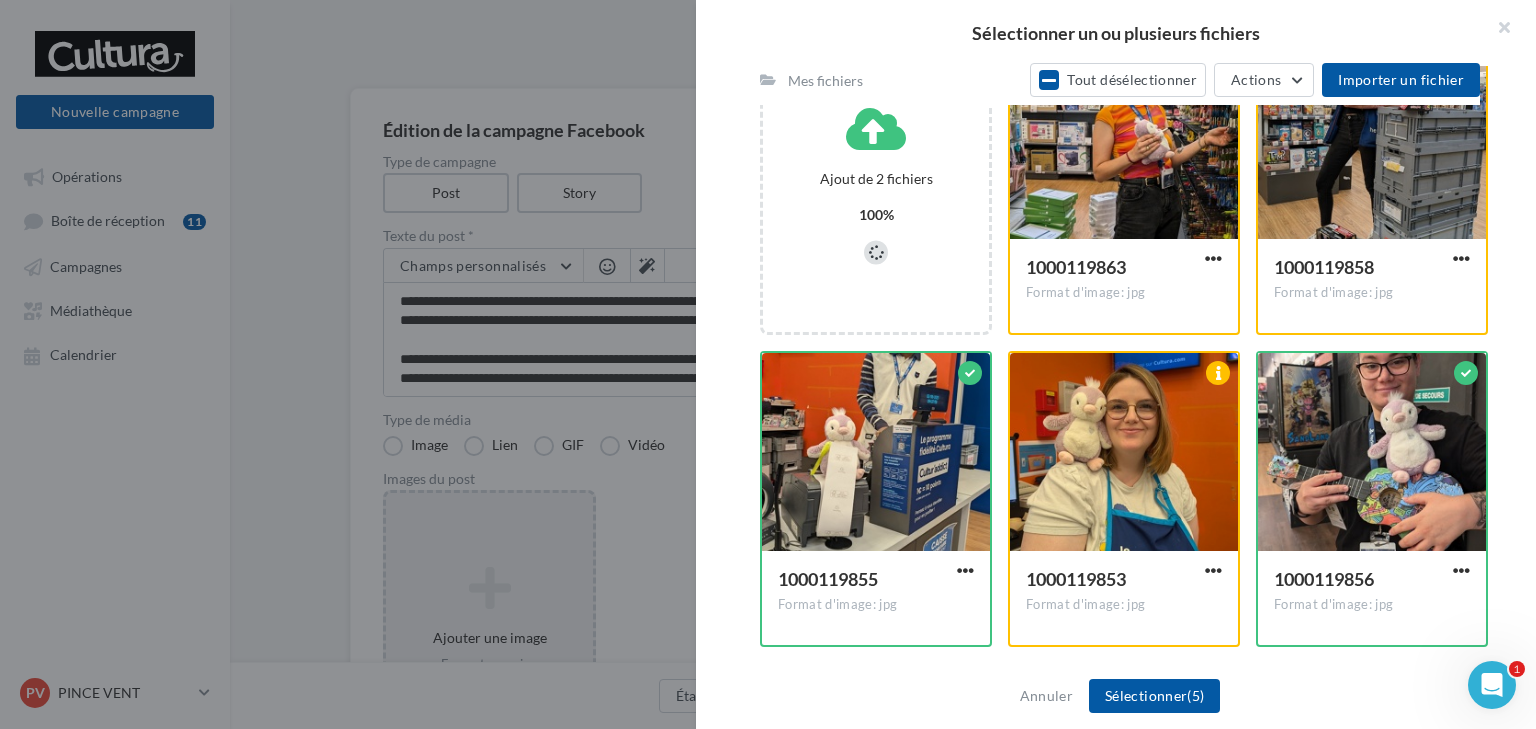 click at bounding box center (1124, 576) 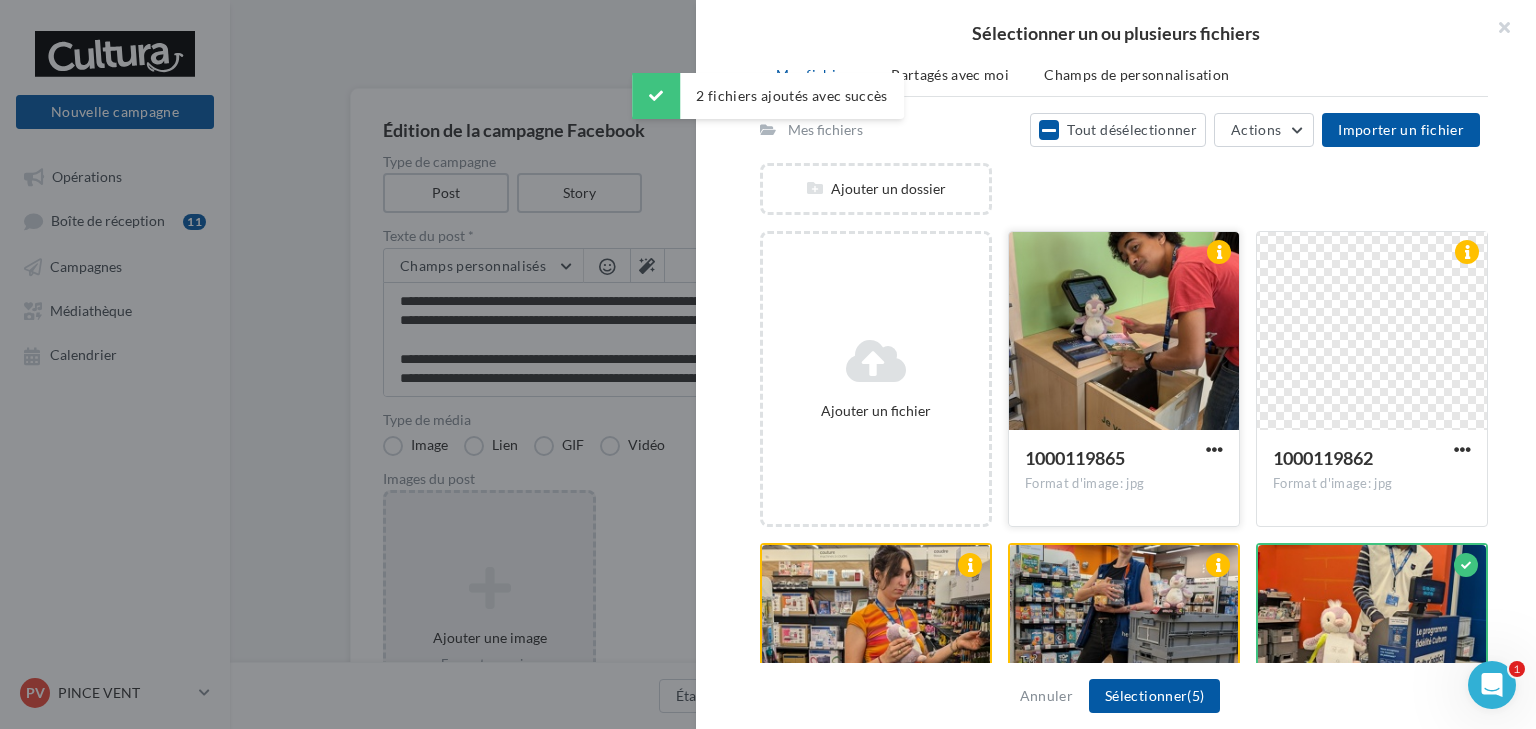 scroll, scrollTop: 120, scrollLeft: 0, axis: vertical 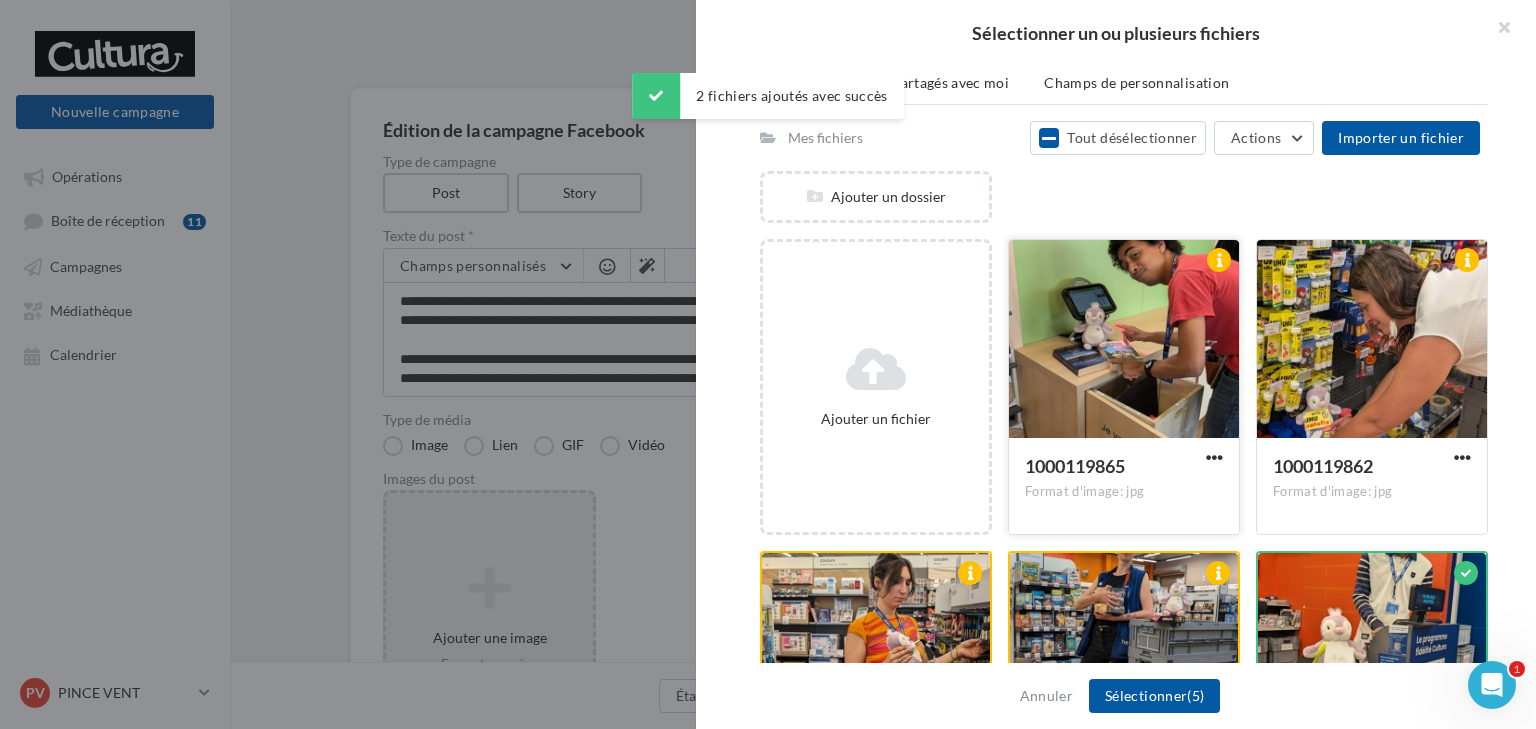 click at bounding box center [1124, 340] 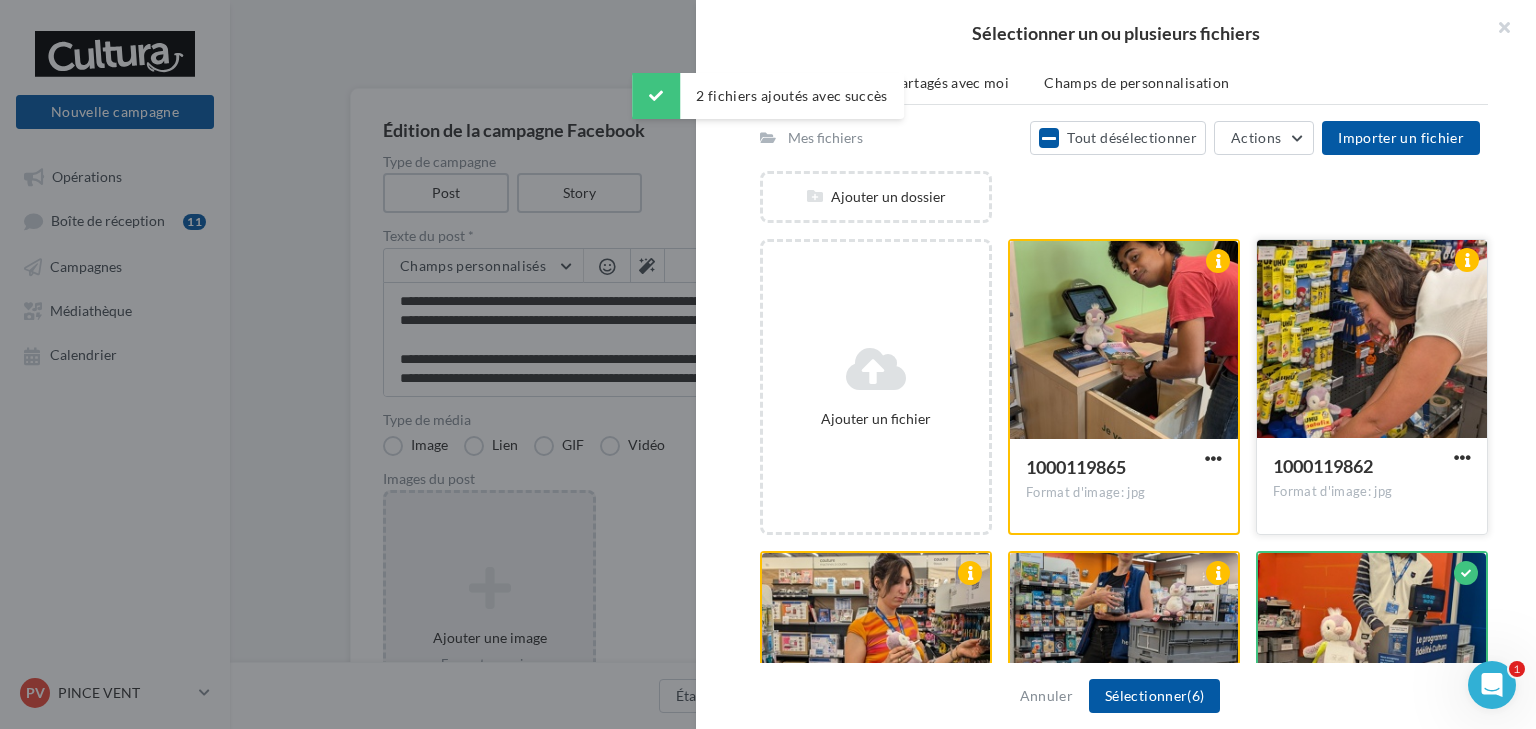 click at bounding box center (1372, 340) 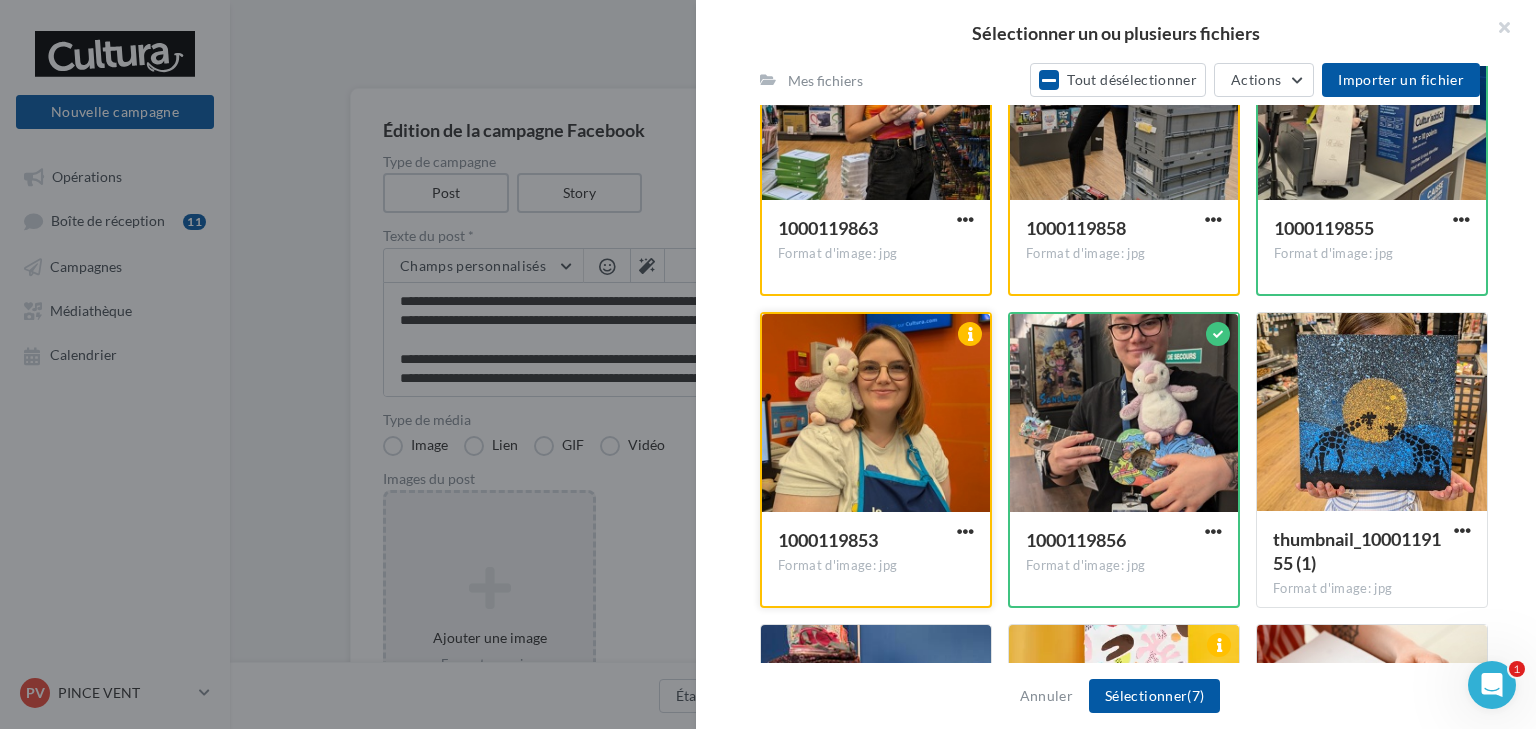 scroll, scrollTop: 680, scrollLeft: 0, axis: vertical 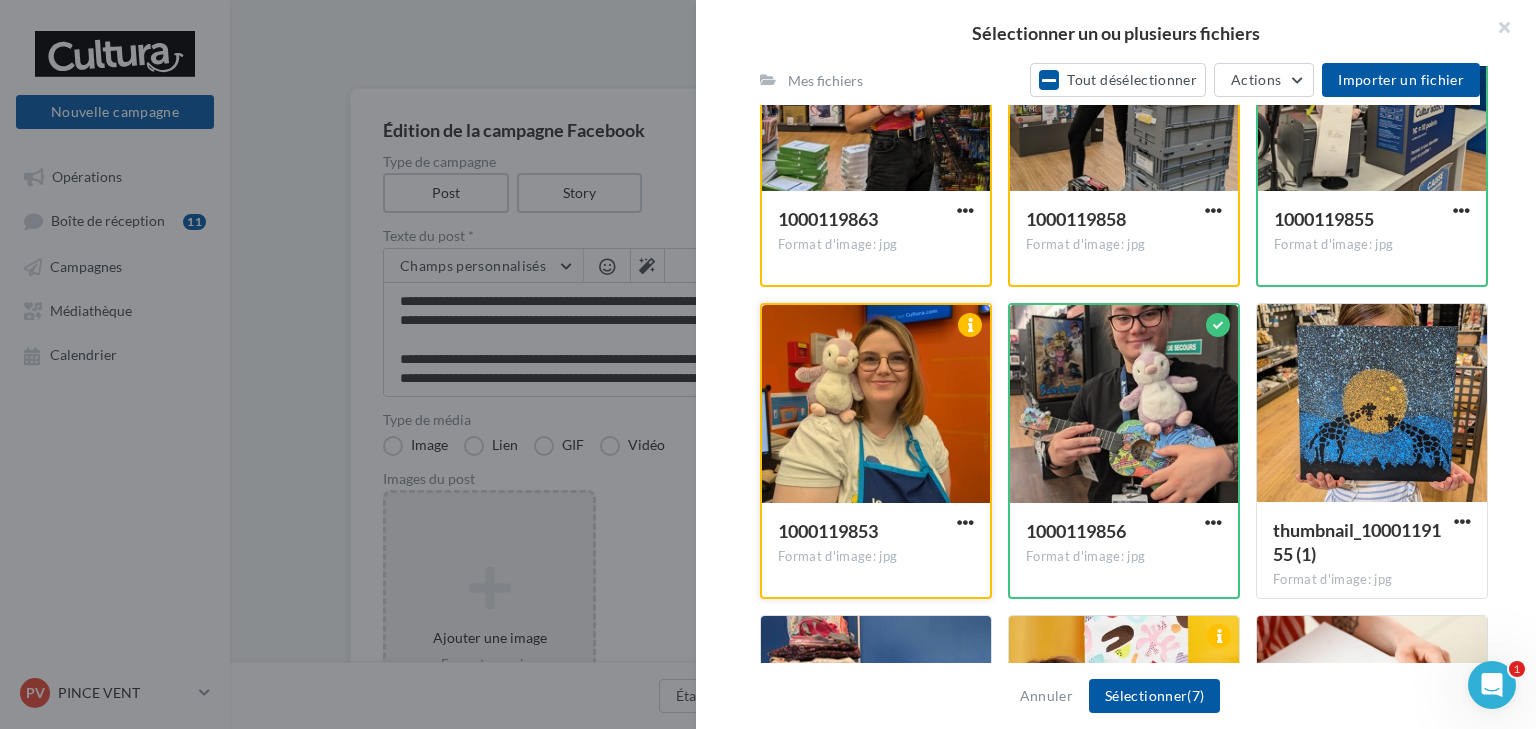click at bounding box center [876, 405] 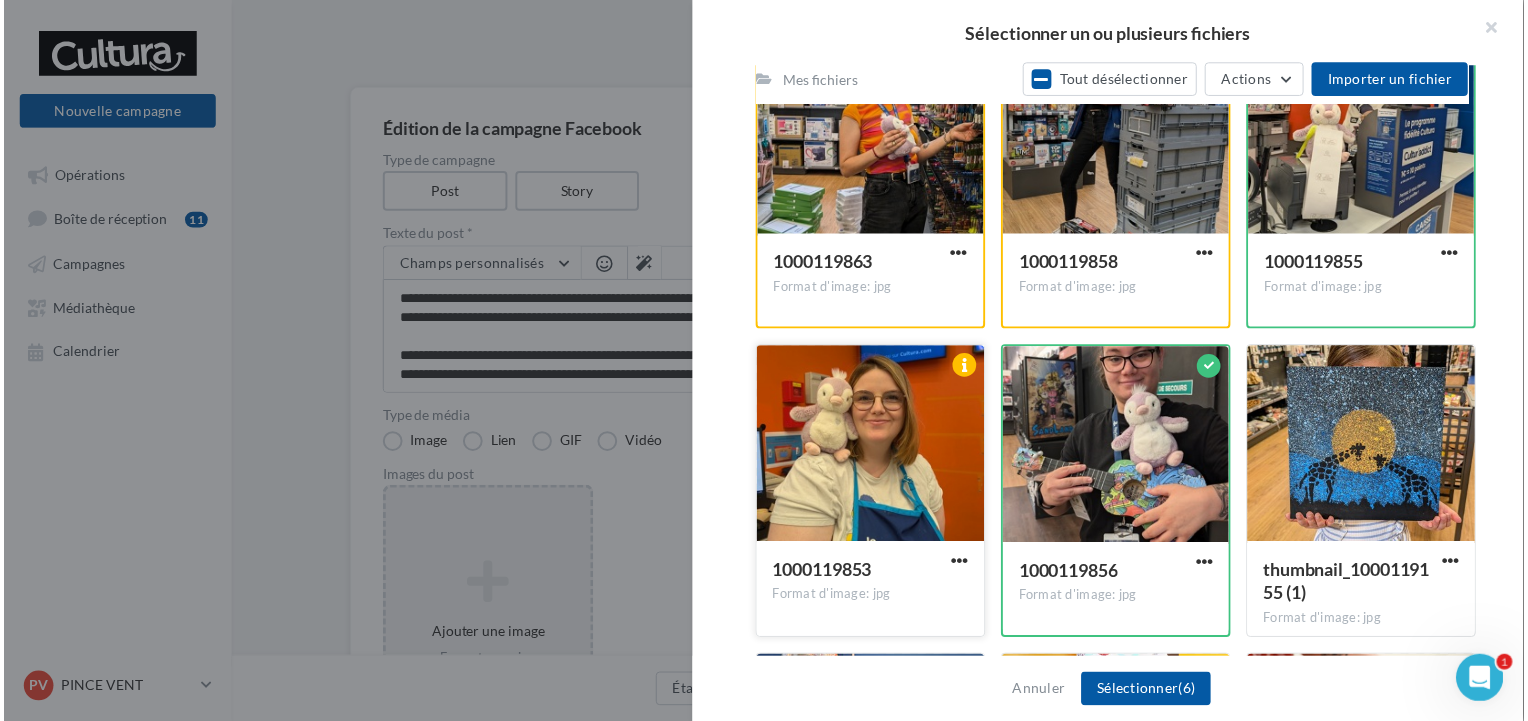 scroll, scrollTop: 640, scrollLeft: 0, axis: vertical 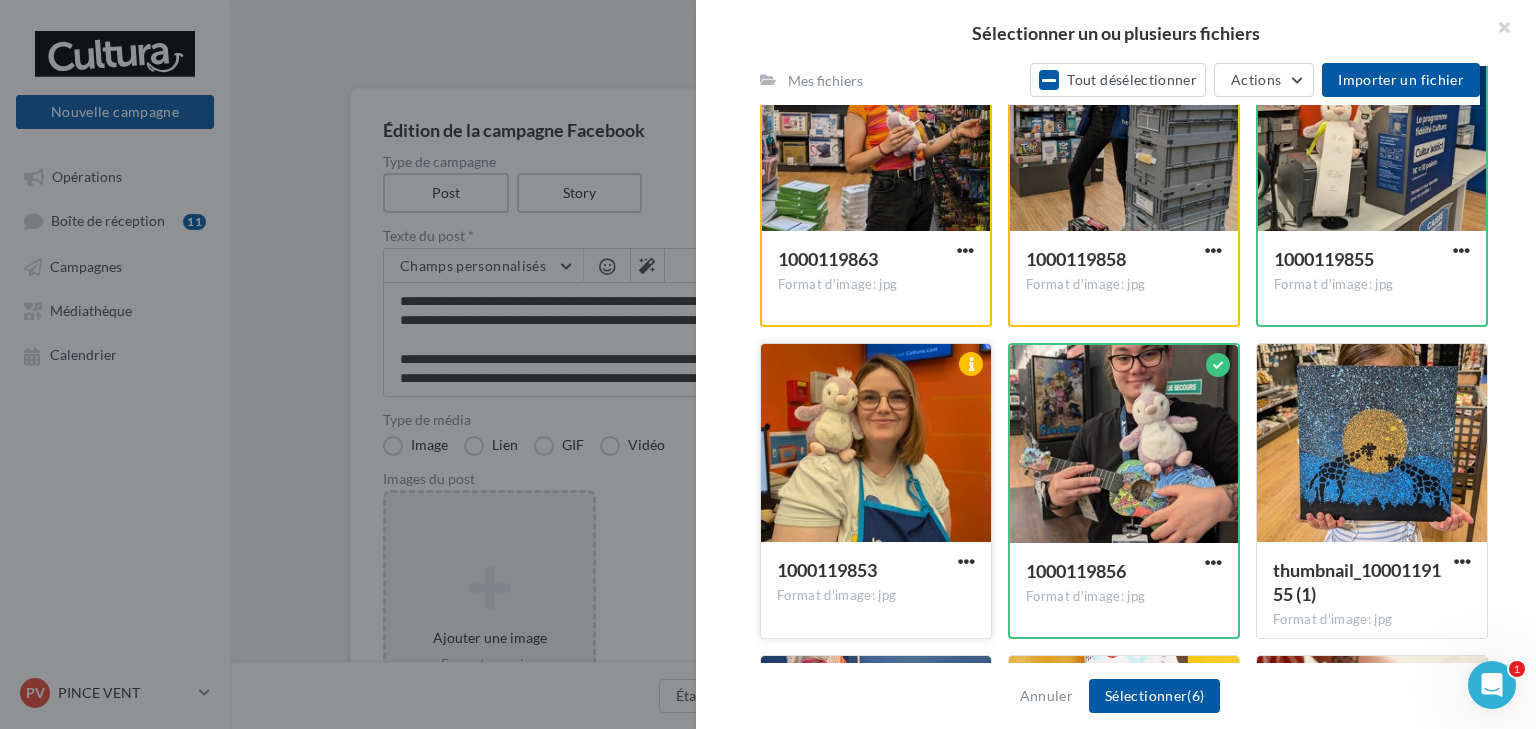 click at bounding box center (876, 444) 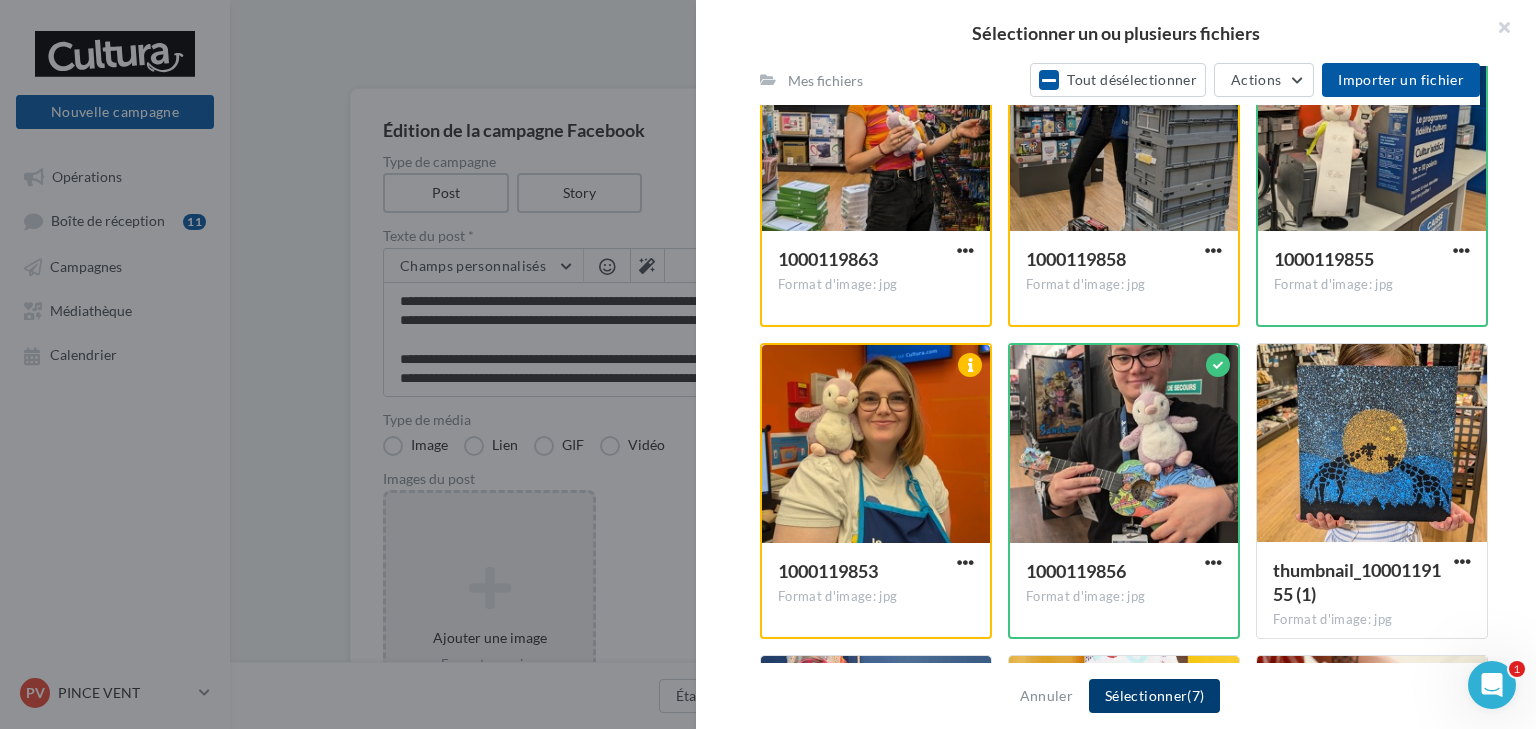 click on "(7)" at bounding box center (1195, 695) 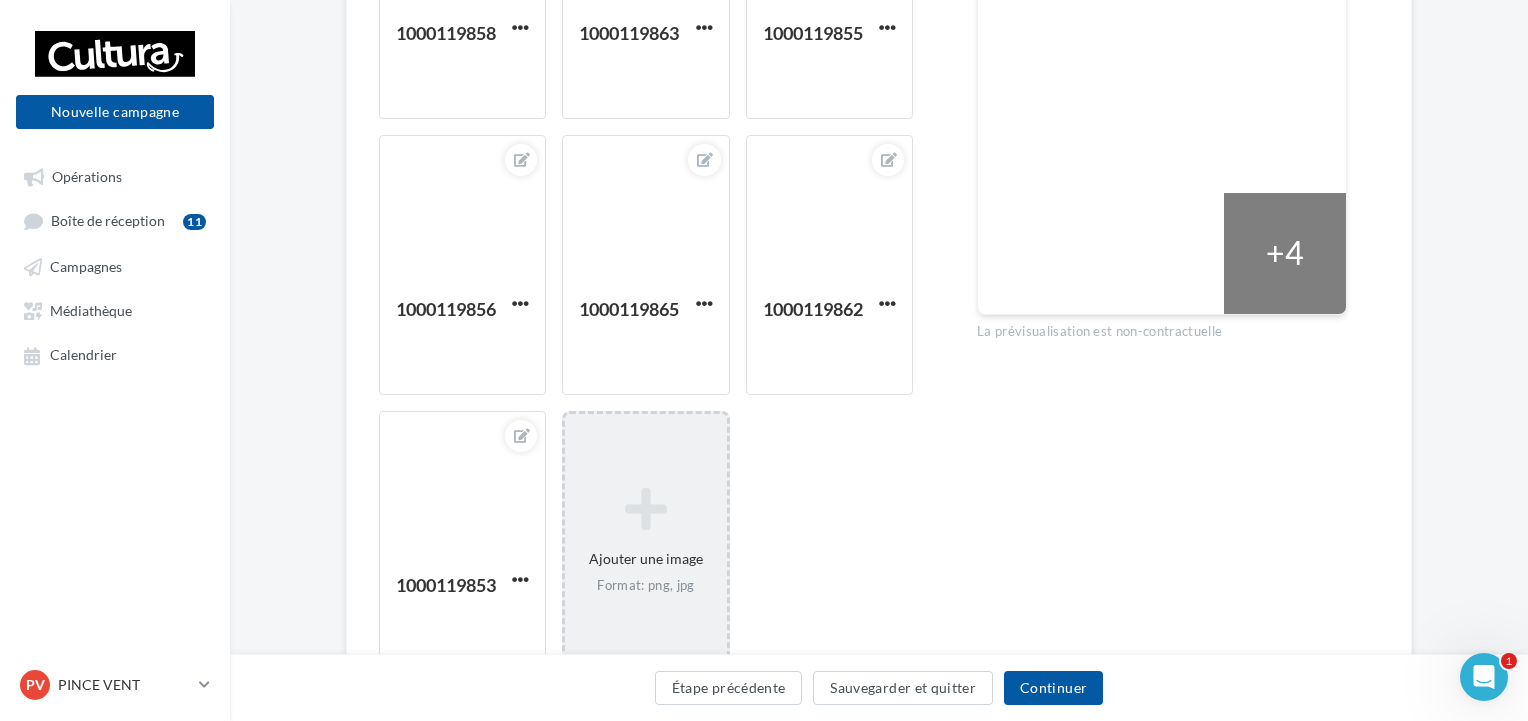 scroll, scrollTop: 720, scrollLeft: 0, axis: vertical 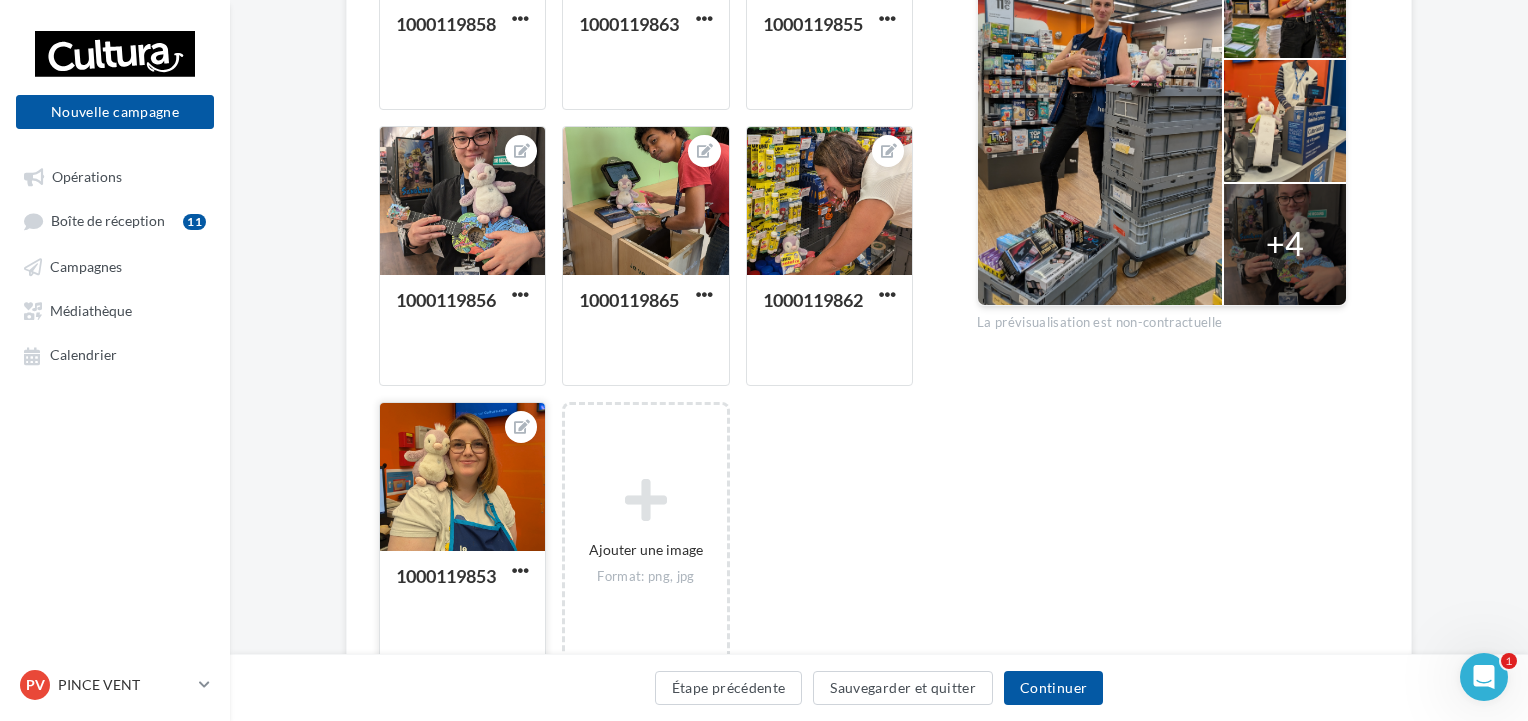 click at bounding box center [462, 478] 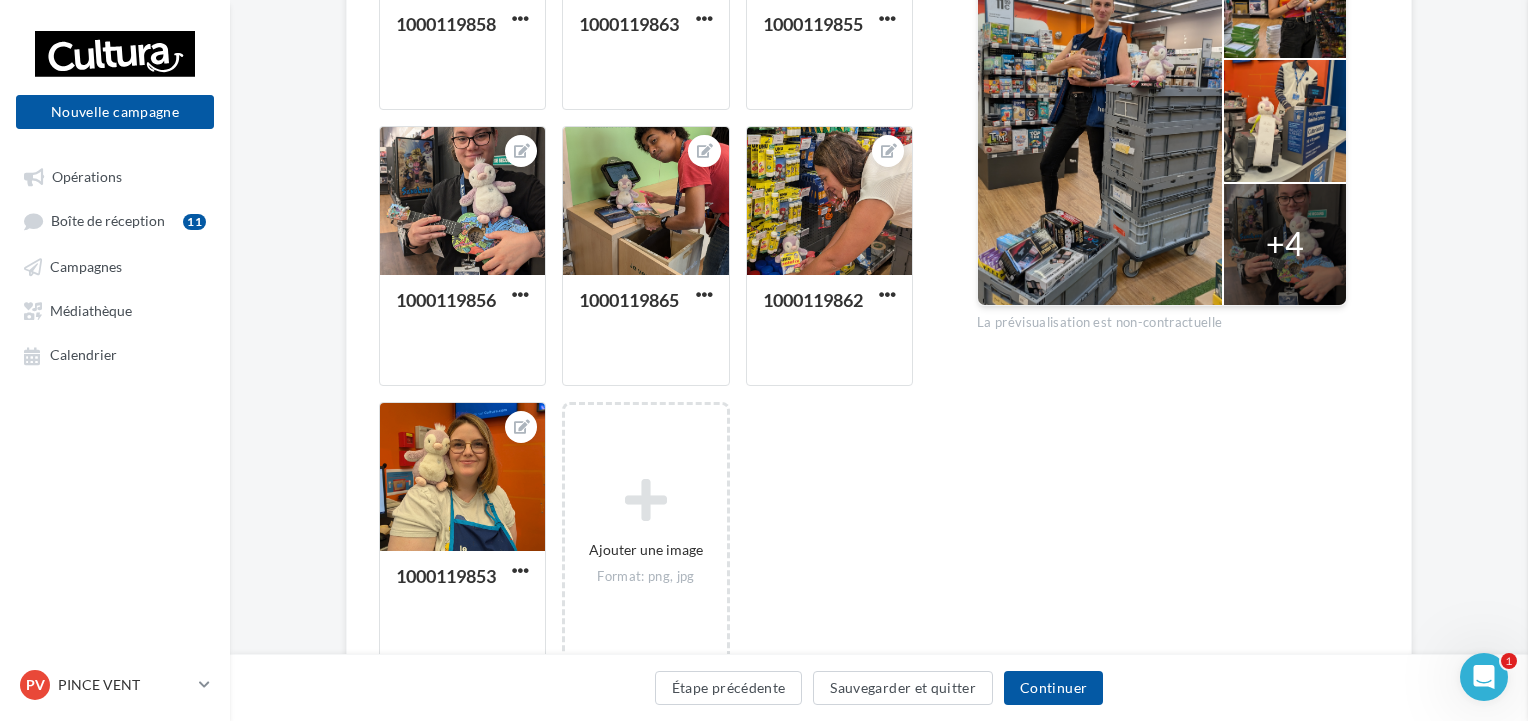 click on "Sélectionner un fichier
Consulter les contraintes attendues pour ce type de campagne                   Filtrer par        Réinitialiser
Mes fichiers
Partagés avec moi
Champs de personnalisation
Mes fichiers                 Actions                Importer un fichier     Ajouter un dossier     Ajouter un fichier                      1000119865  Format d'image: jpg                   1000119865                          1000119862  Format d'image: jpg                   1000119862                          1000119863  Format d'image: jpg                   1000119863                          1000119858  Format d'image: jpg                   1000119858                      1000119855  Format d'image: jpg                   1000119855" at bounding box center (462, 110) 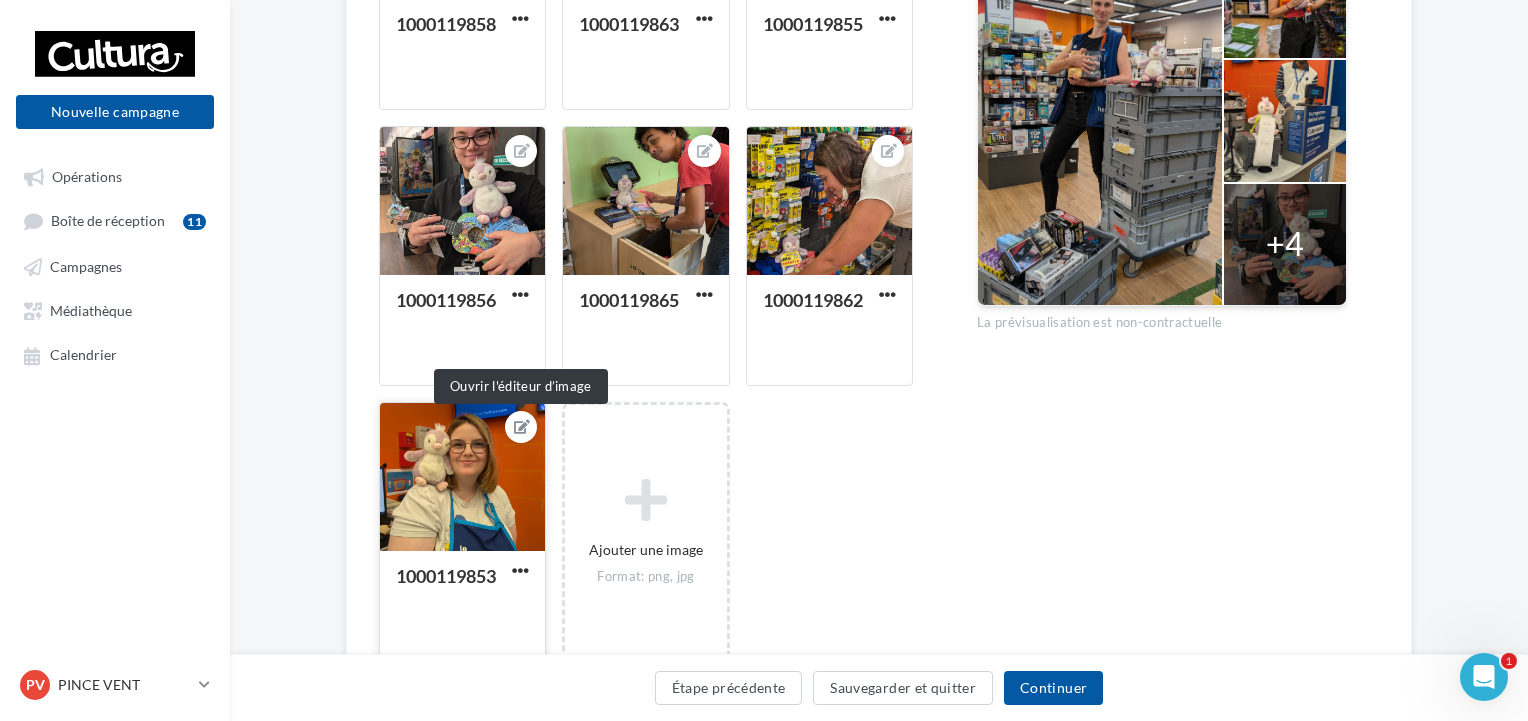 click at bounding box center [521, 427] 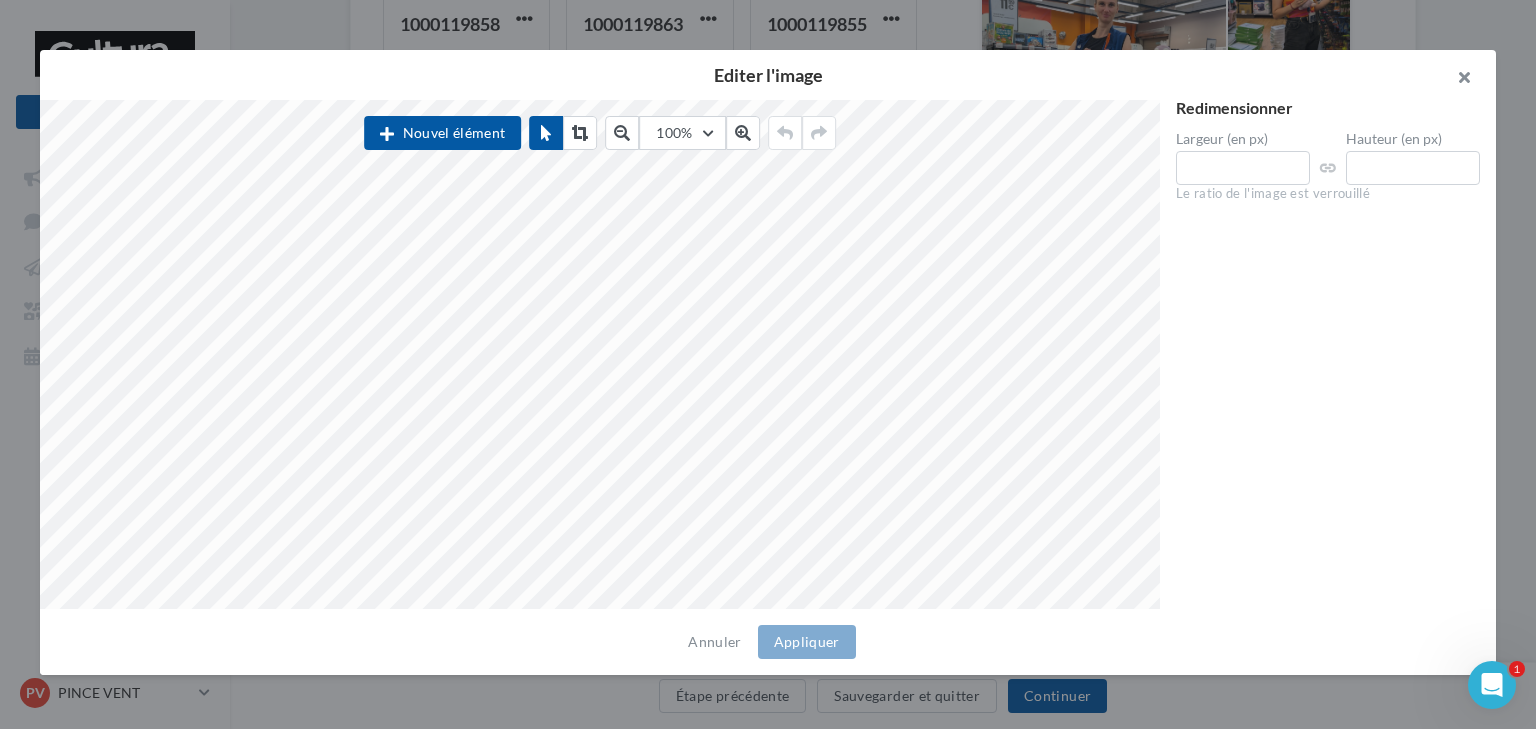 click at bounding box center (1456, 80) 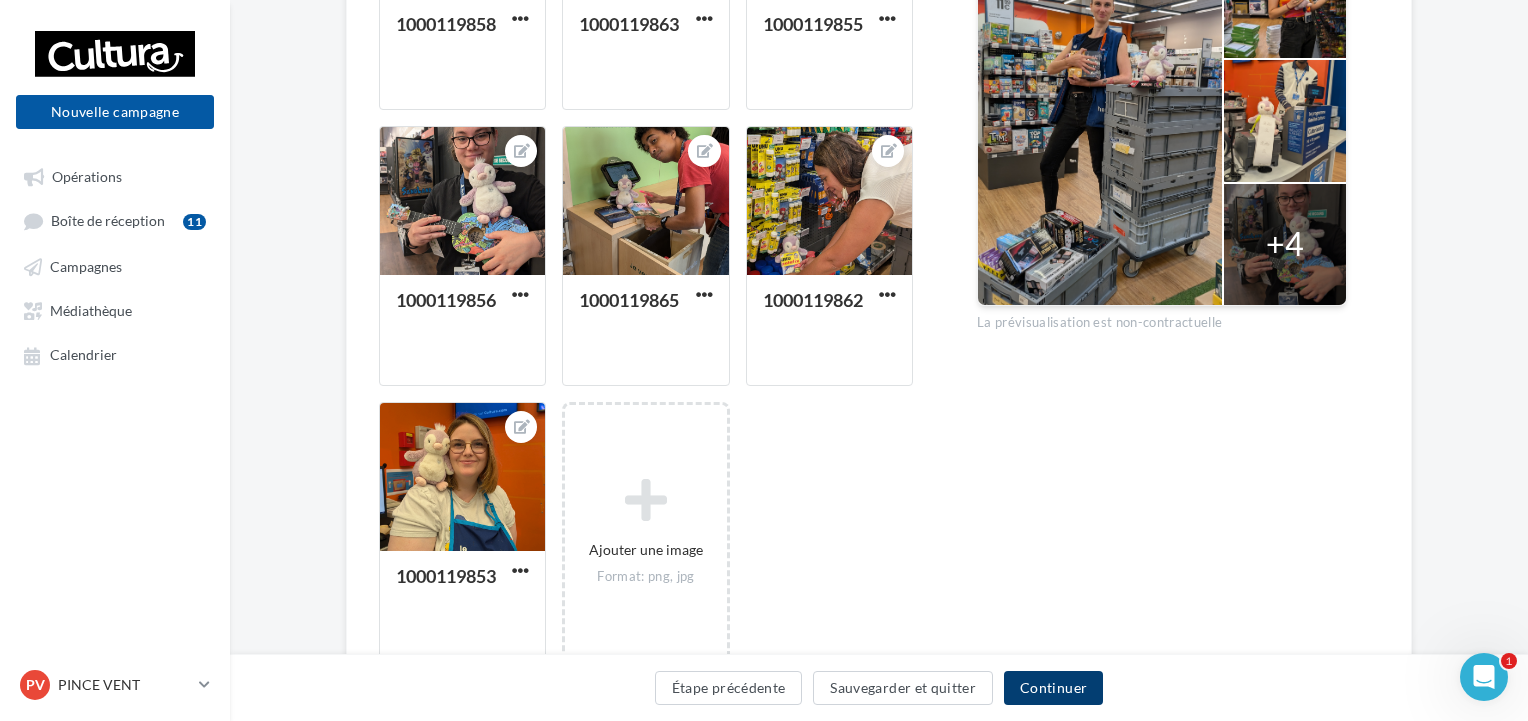 click on "Continuer" at bounding box center (1053, 688) 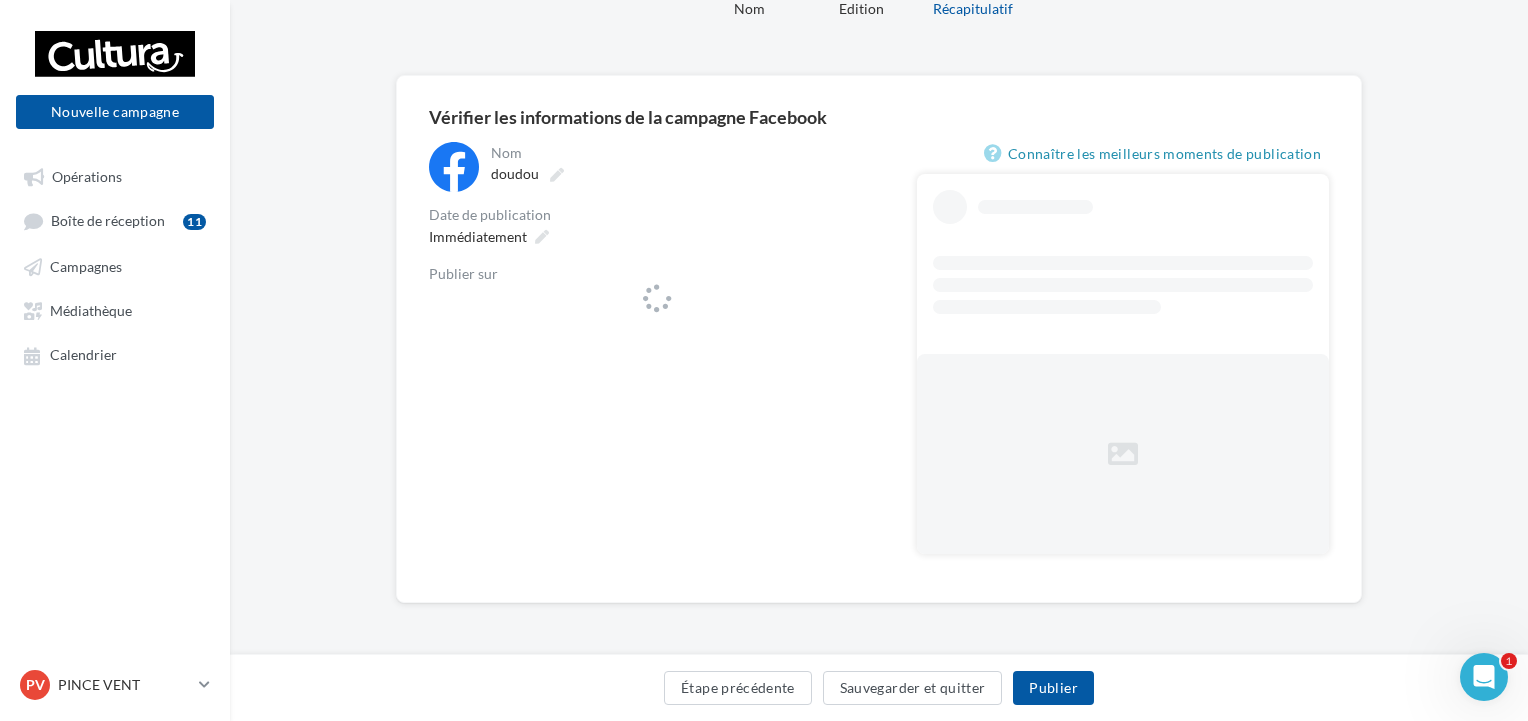 scroll, scrollTop: 0, scrollLeft: 0, axis: both 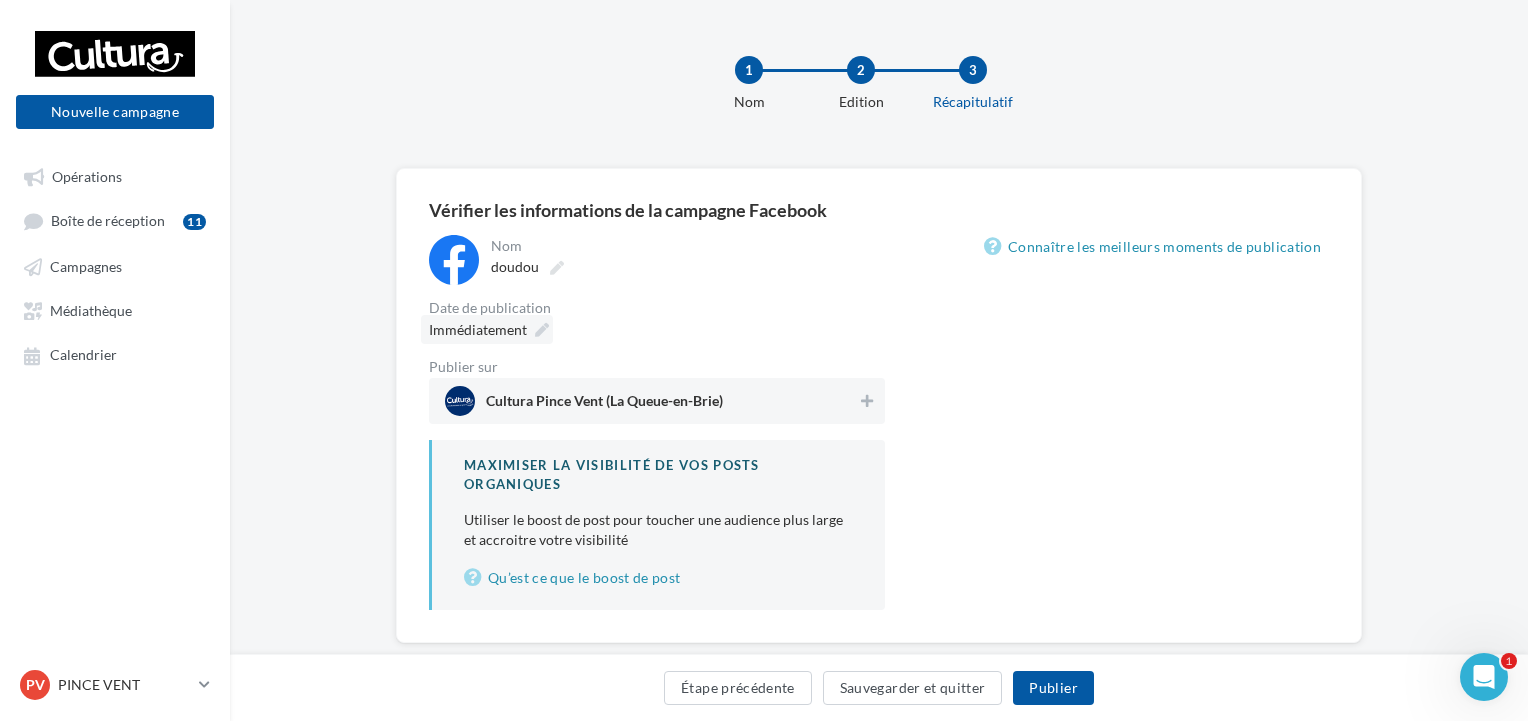 click on "Immédiatement" at bounding box center (478, 329) 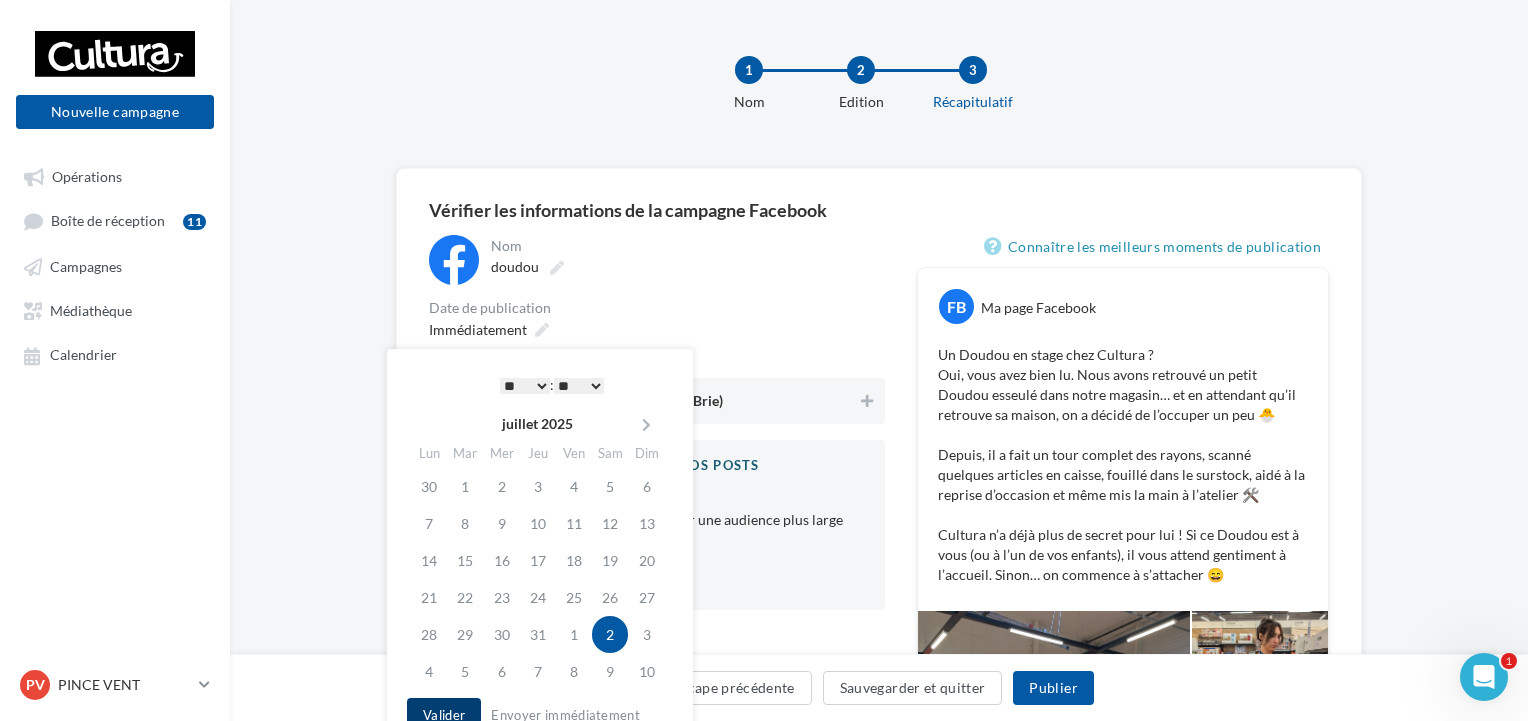 click on "Valider" at bounding box center [444, 715] 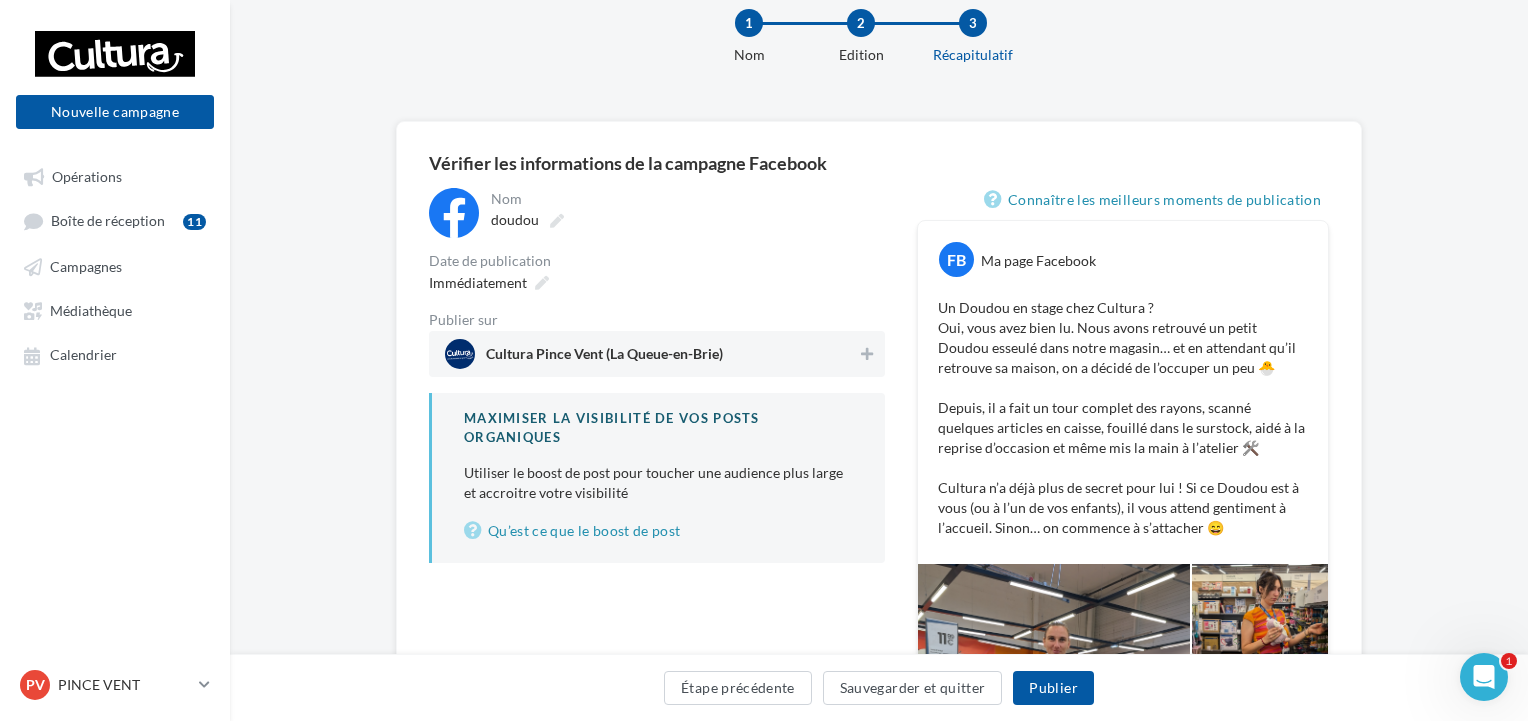 scroll, scrollTop: 80, scrollLeft: 0, axis: vertical 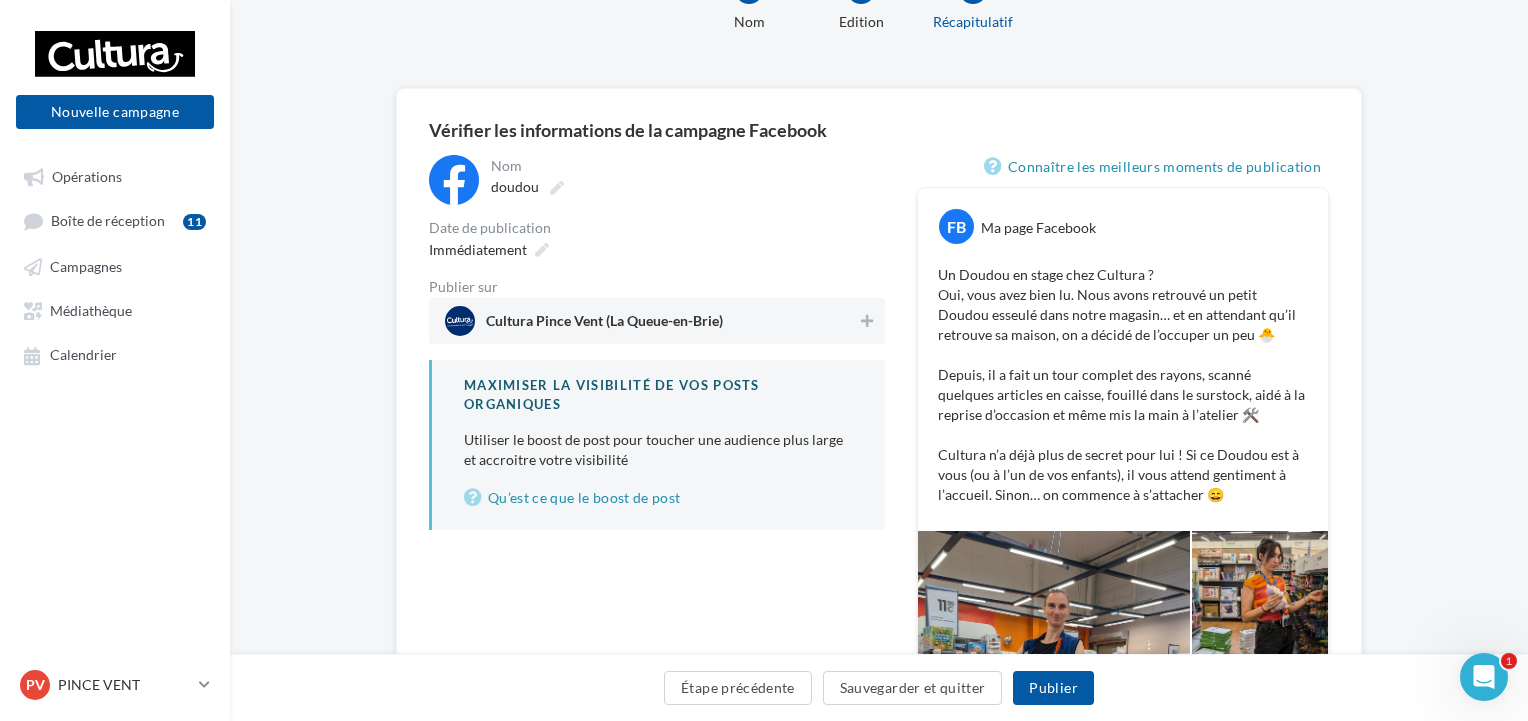 click on "Cultura Pince Vent (La Queue-en-Brie)" at bounding box center [651, 321] 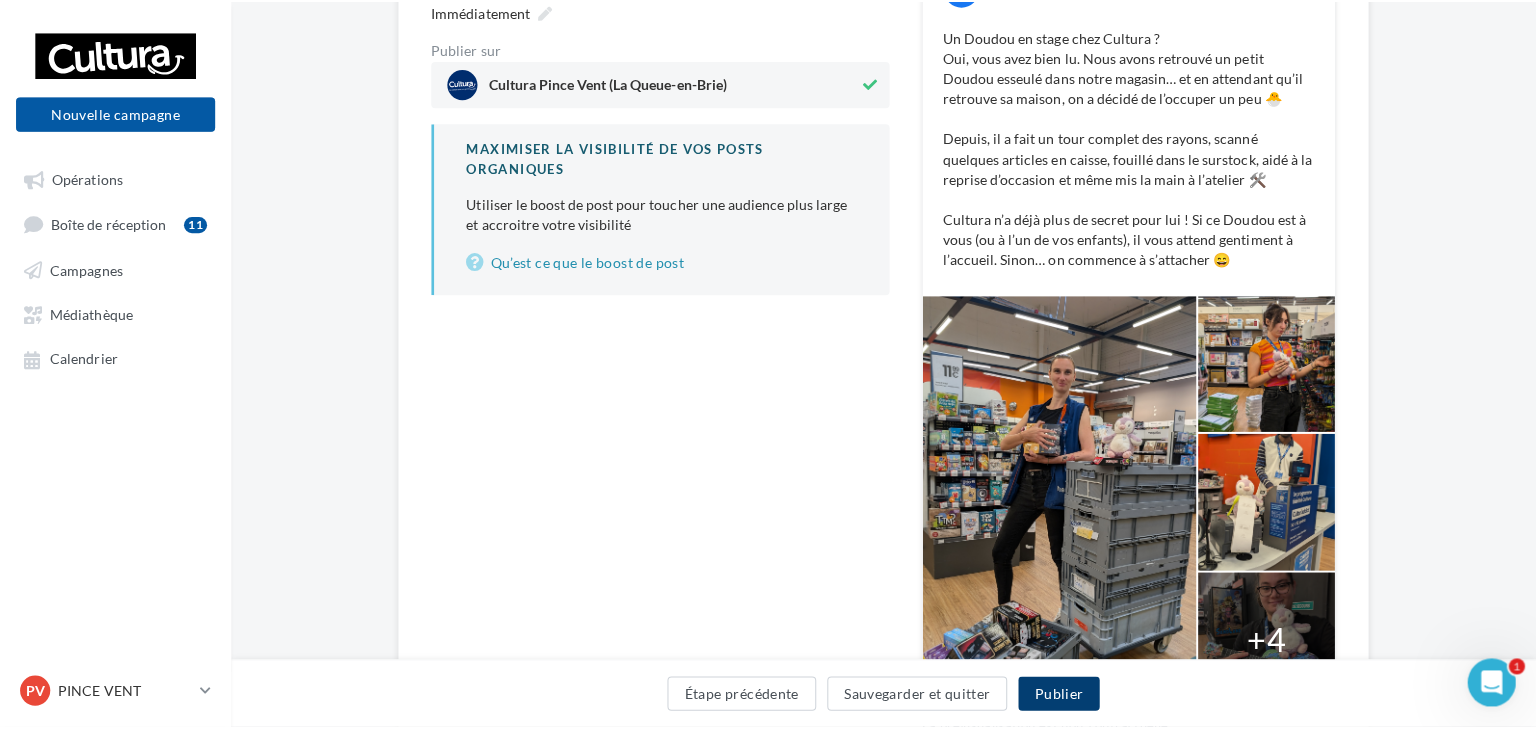 scroll, scrollTop: 320, scrollLeft: 0, axis: vertical 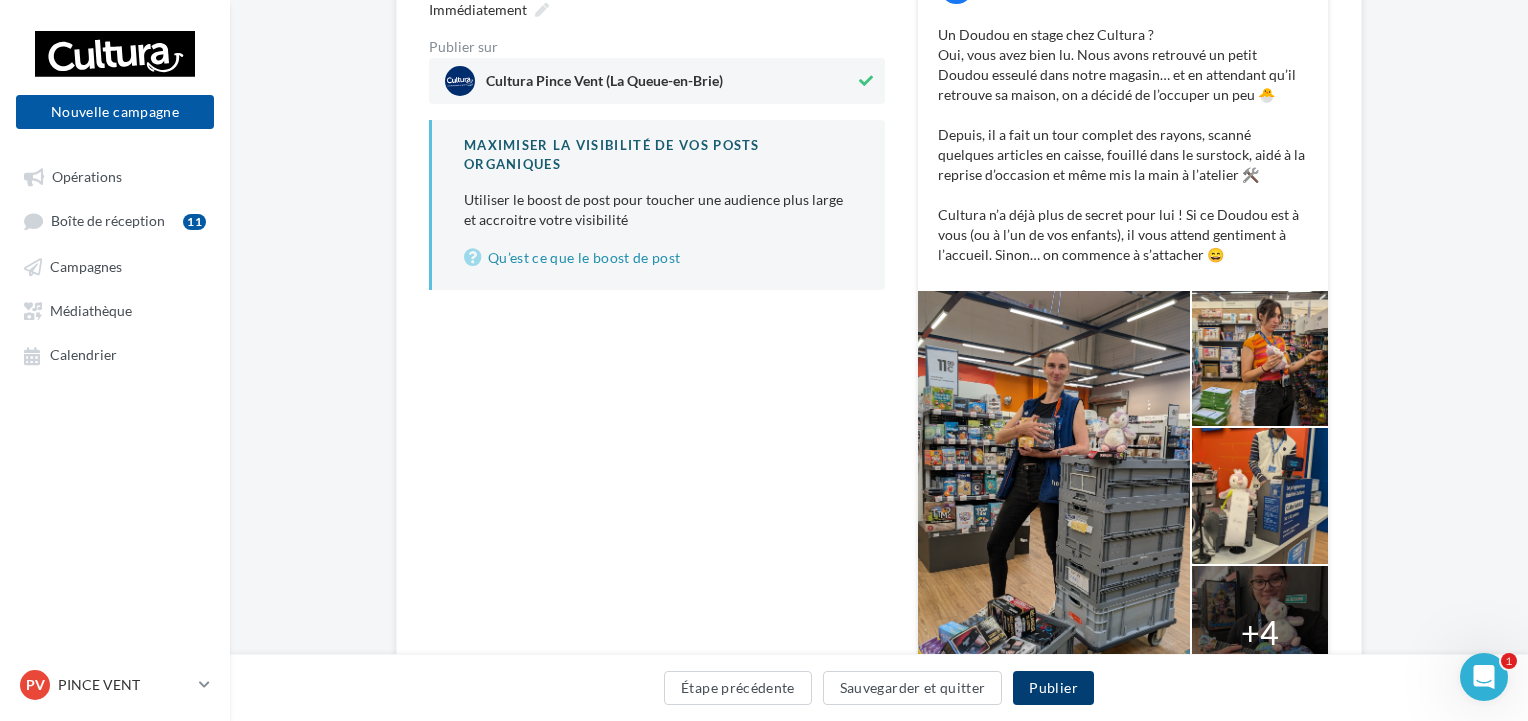 click on "Publier" at bounding box center [1053, 688] 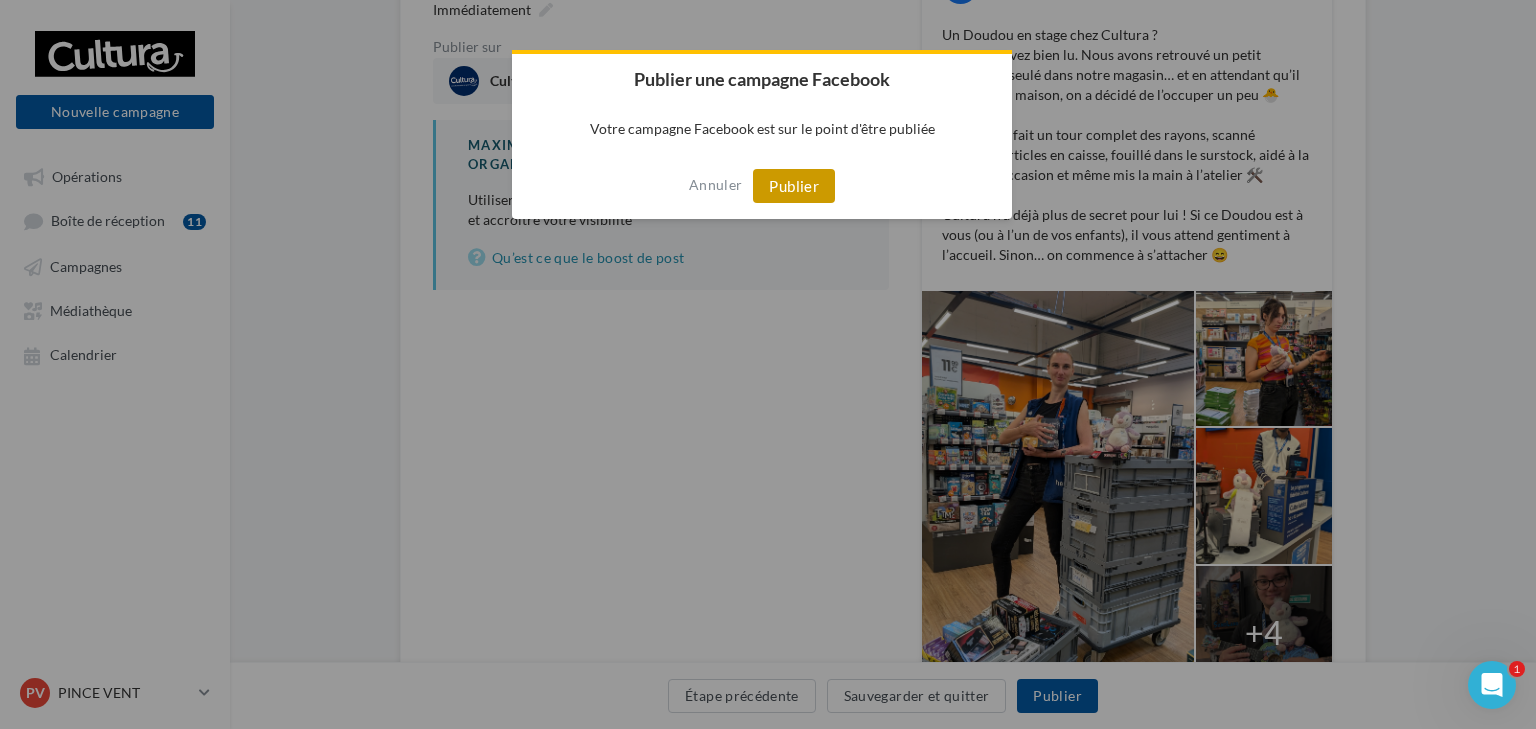 click on "Publier" at bounding box center [794, 186] 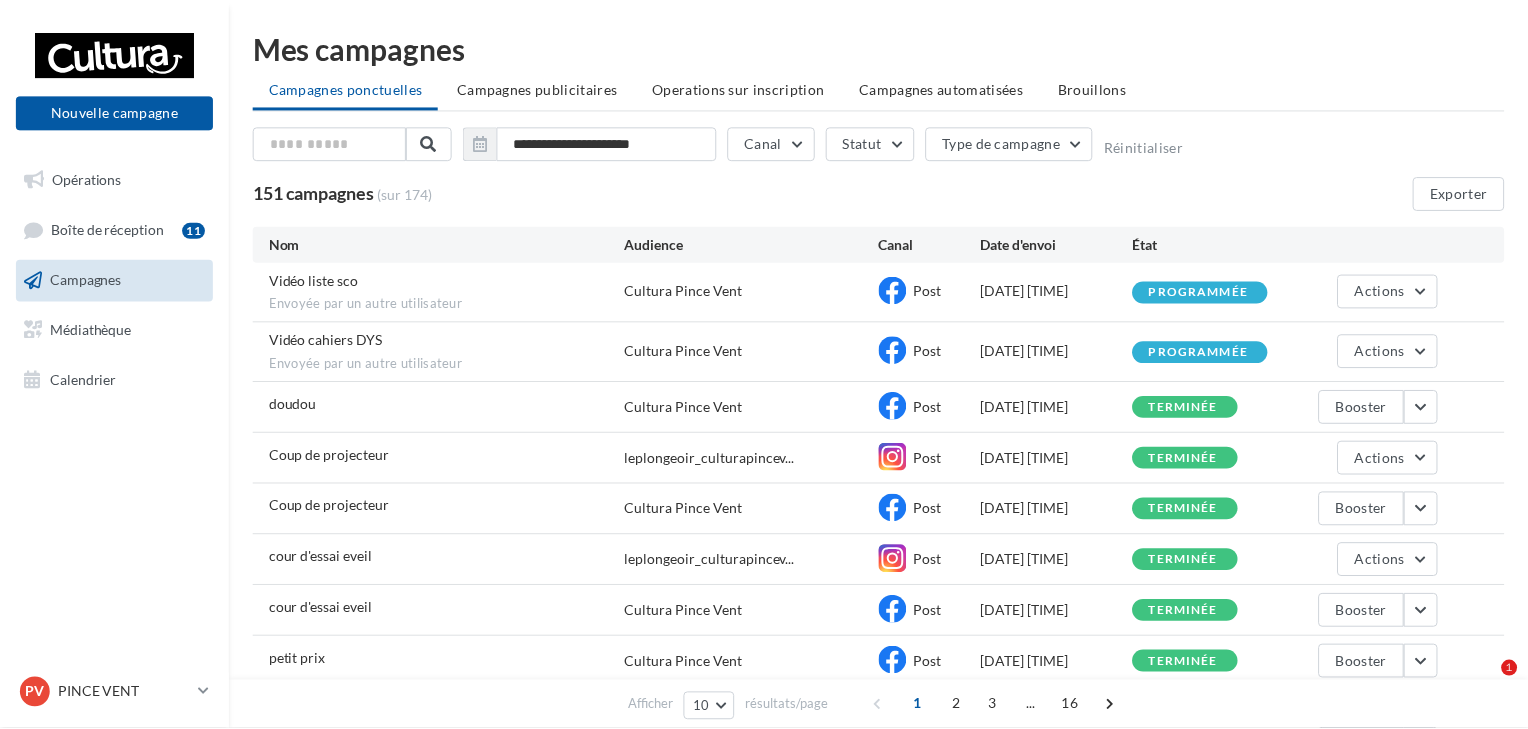 scroll, scrollTop: 0, scrollLeft: 0, axis: both 